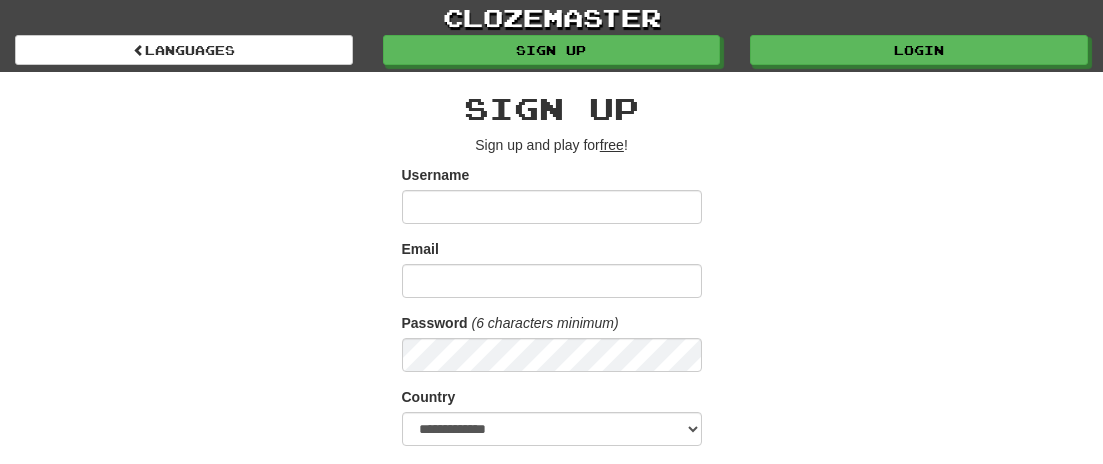 scroll, scrollTop: 0, scrollLeft: 0, axis: both 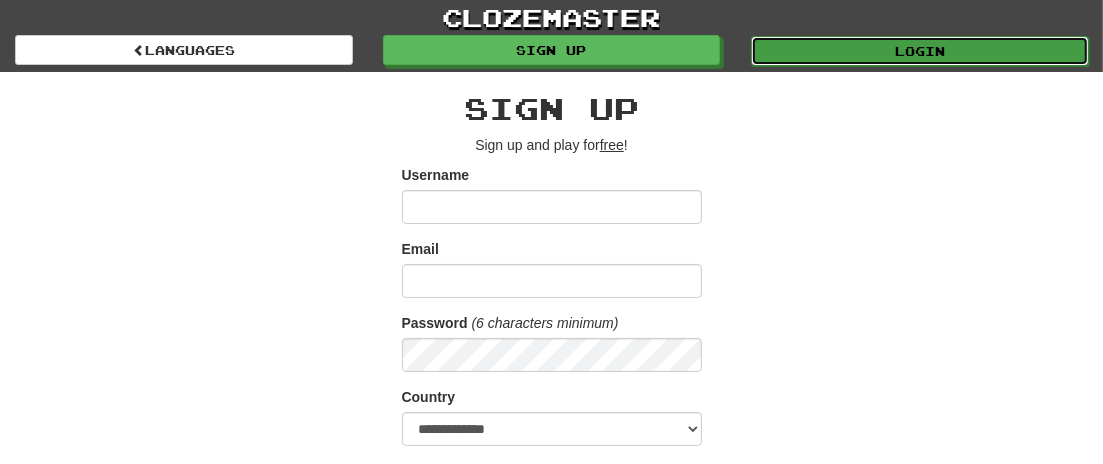 click on "Login" at bounding box center [920, 51] 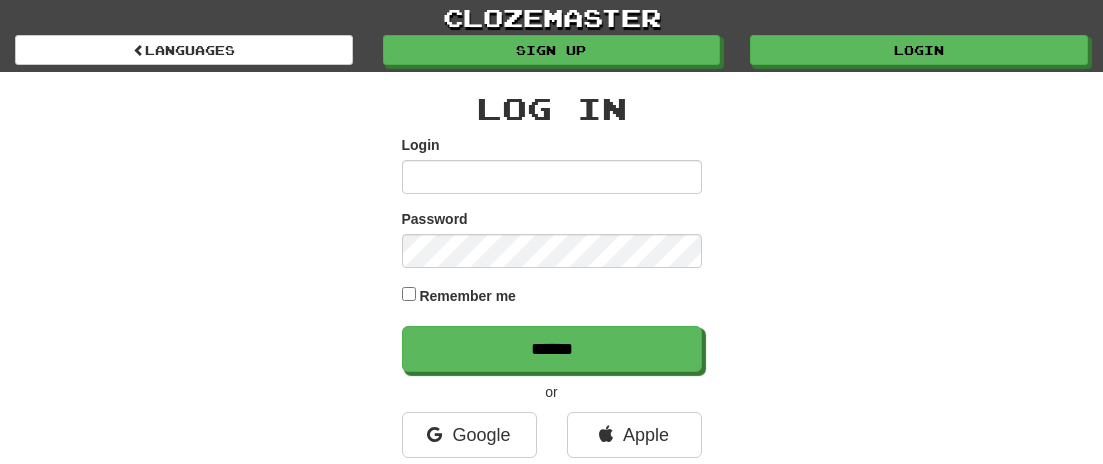 scroll, scrollTop: 0, scrollLeft: 0, axis: both 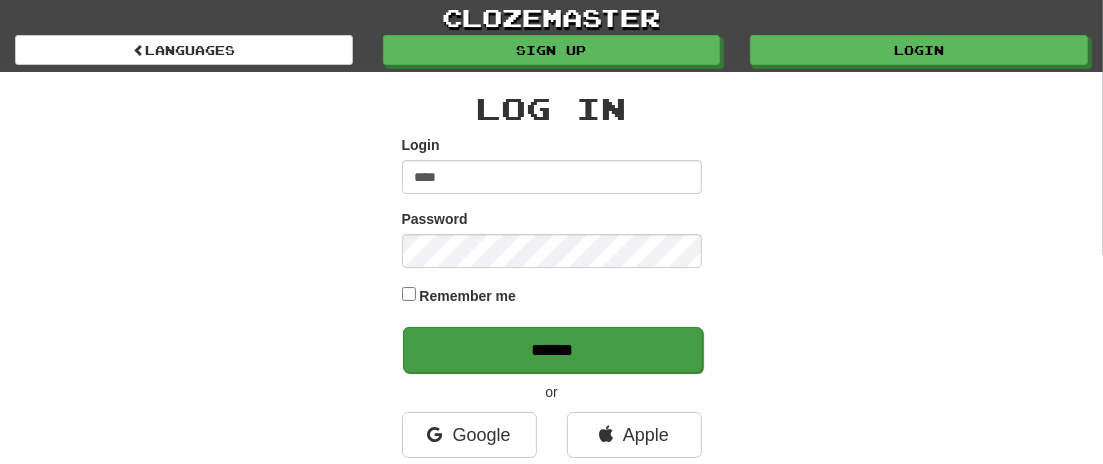 type on "****" 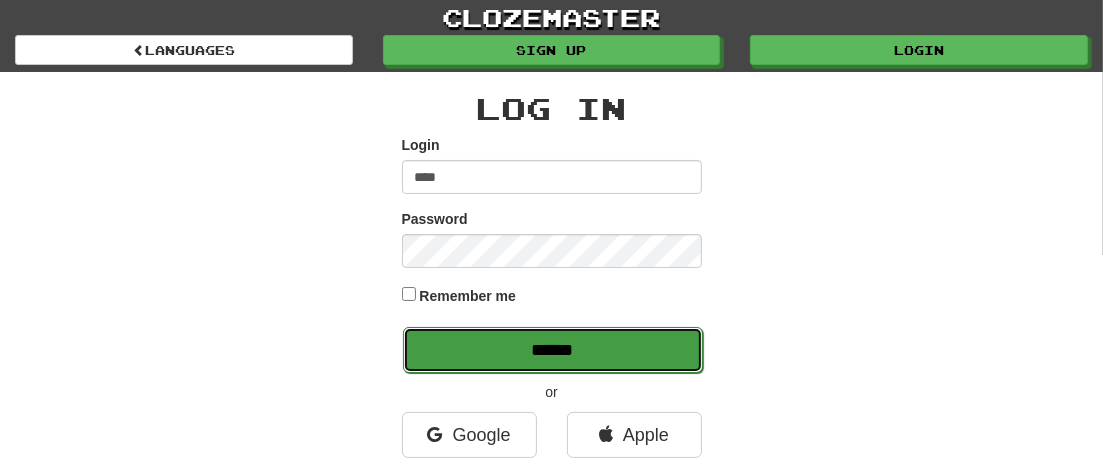 click on "******" at bounding box center (553, 350) 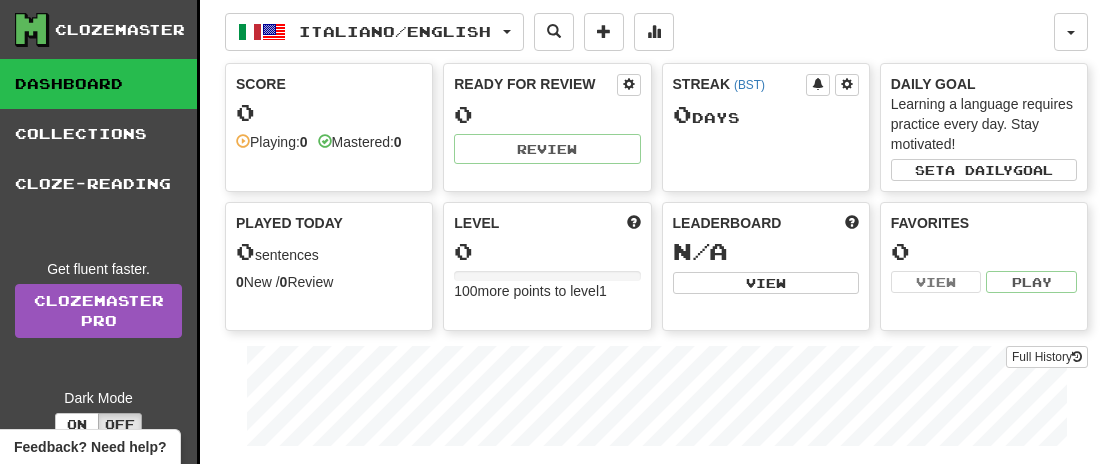 scroll, scrollTop: 0, scrollLeft: 0, axis: both 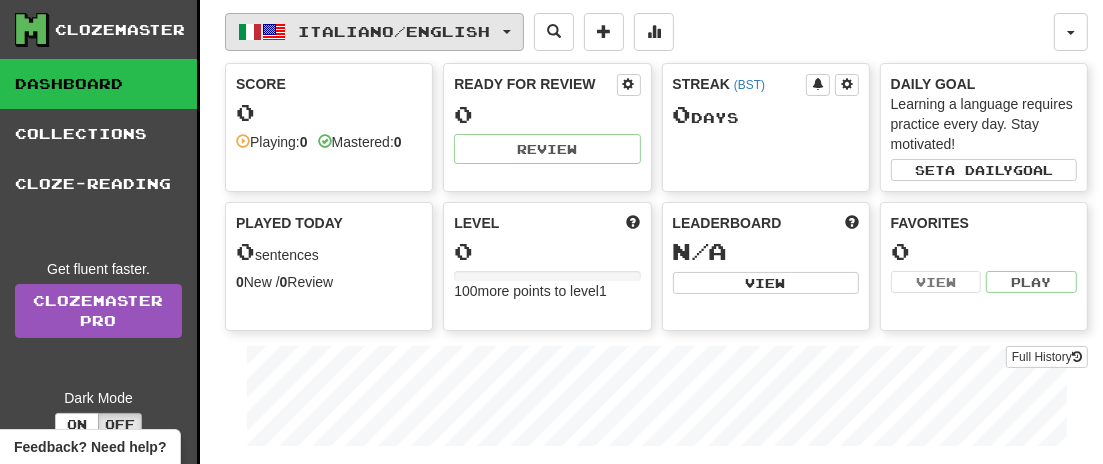 click on "Italiano  /  English" at bounding box center [374, 32] 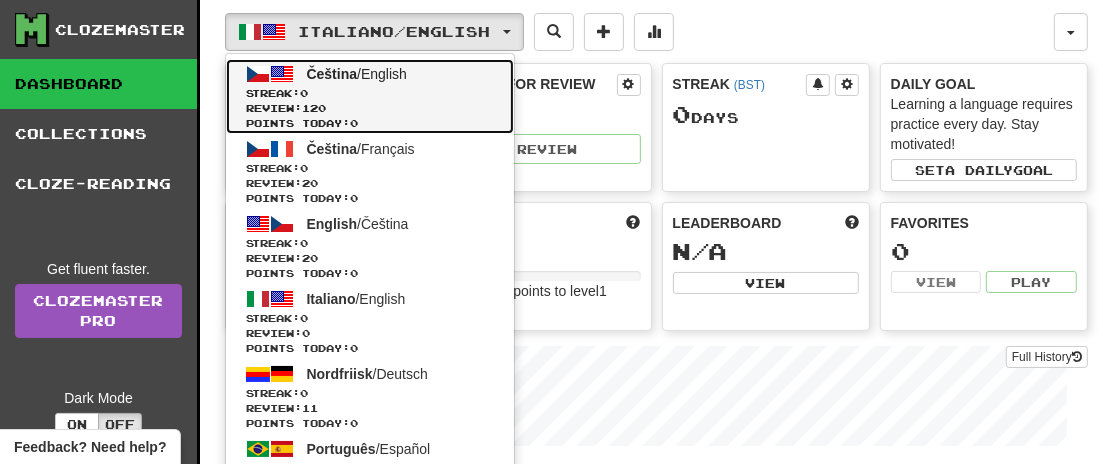 click on "Čeština  /  English" at bounding box center [357, 74] 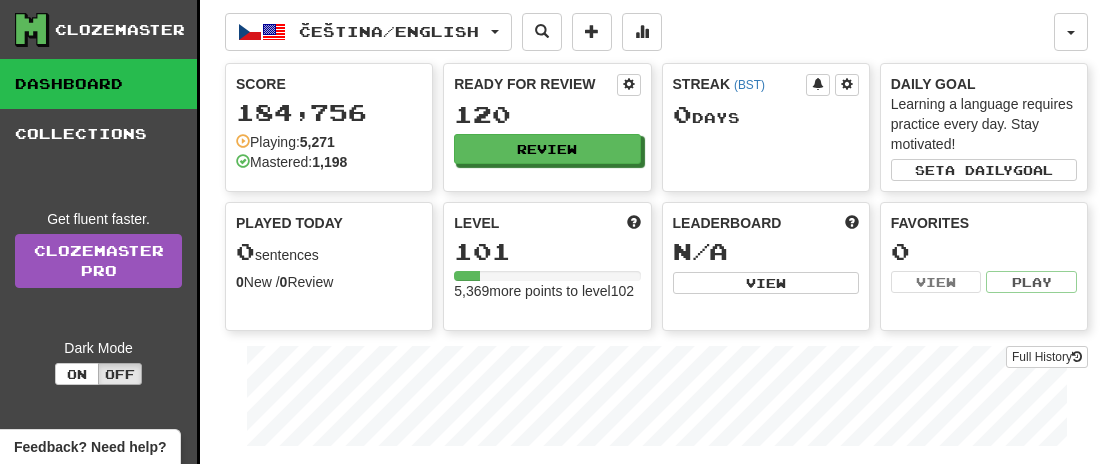 scroll, scrollTop: 0, scrollLeft: 0, axis: both 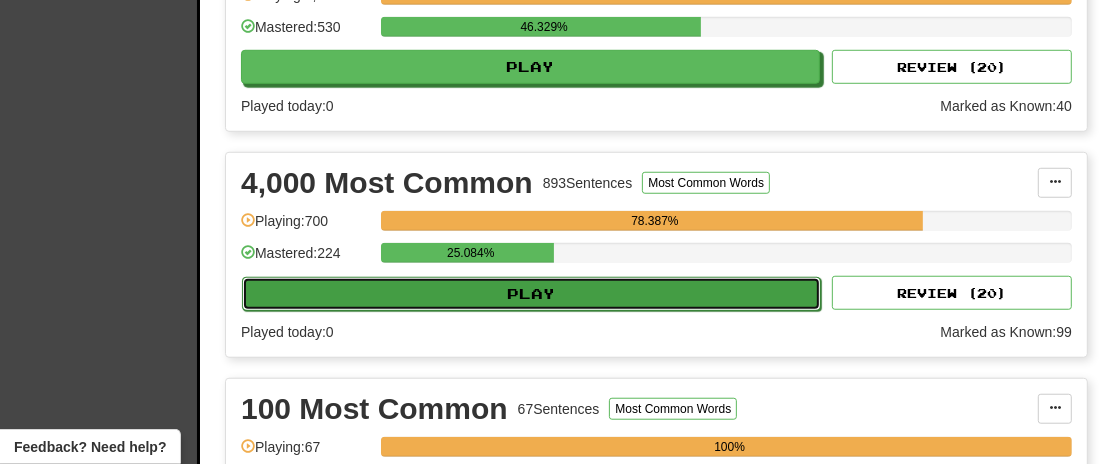 click on "Play" at bounding box center [531, 294] 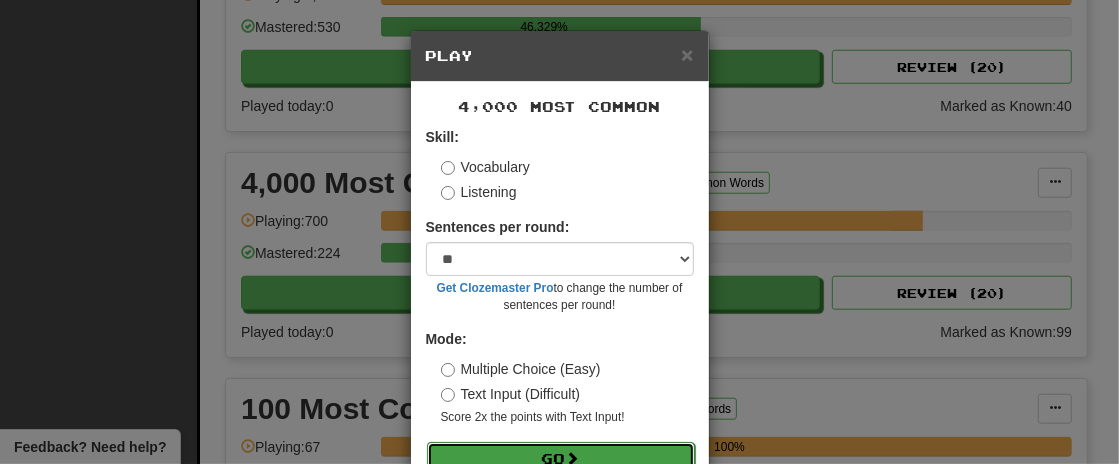 click at bounding box center [573, 458] 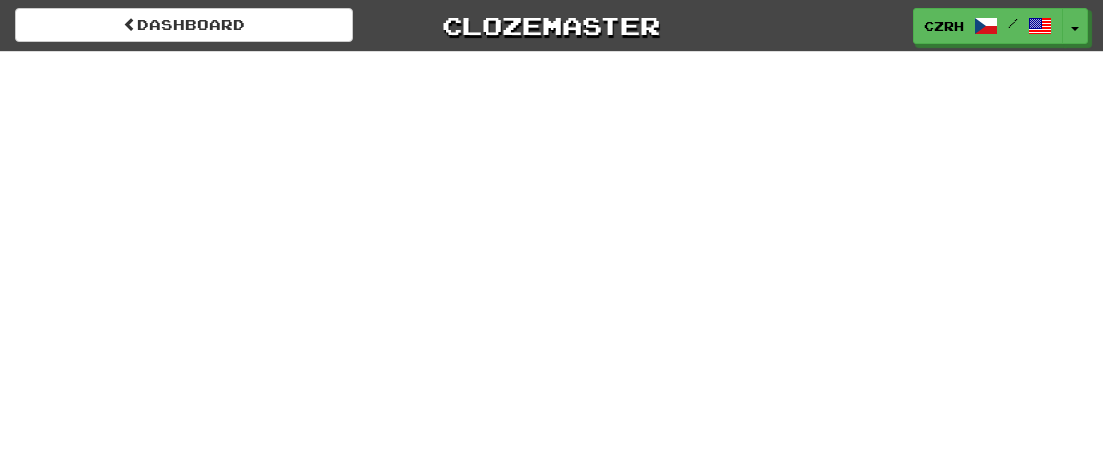 scroll, scrollTop: 0, scrollLeft: 0, axis: both 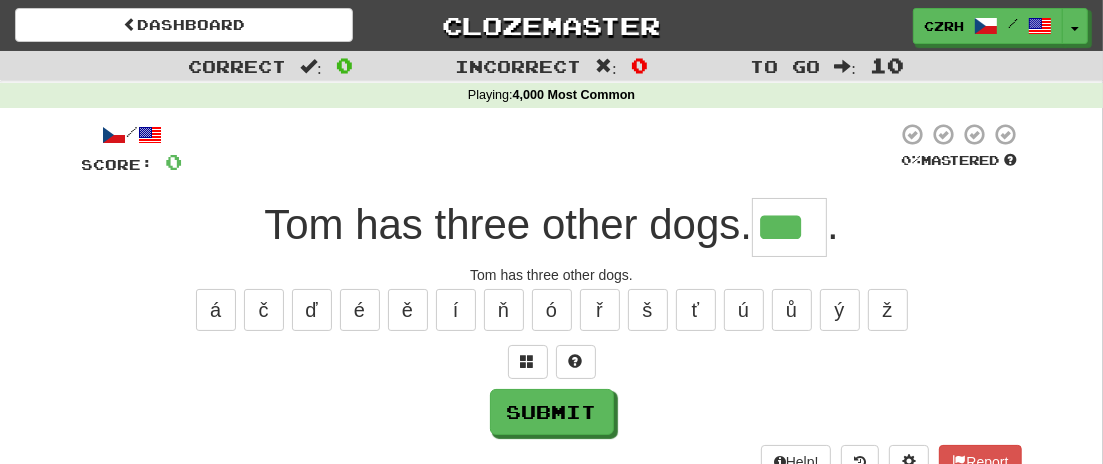type on "***" 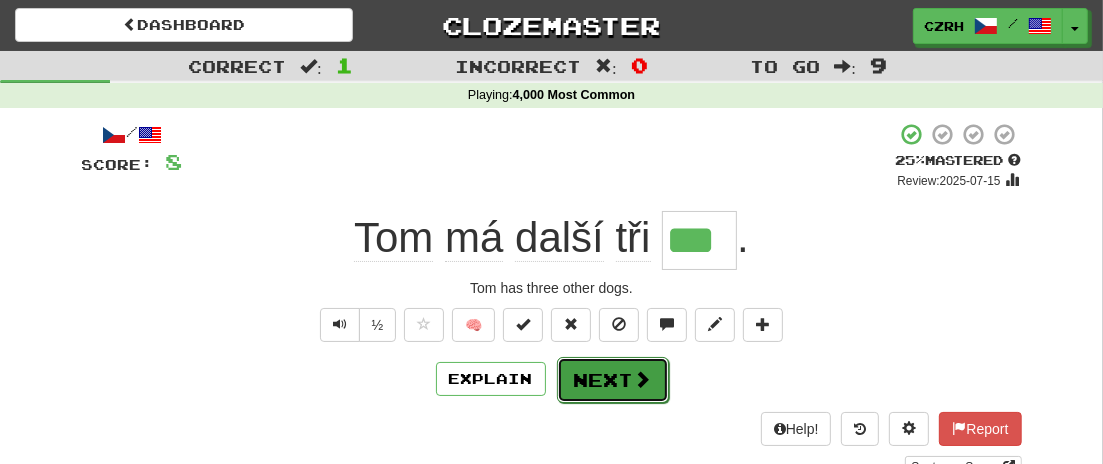 click on "Next" at bounding box center (613, 380) 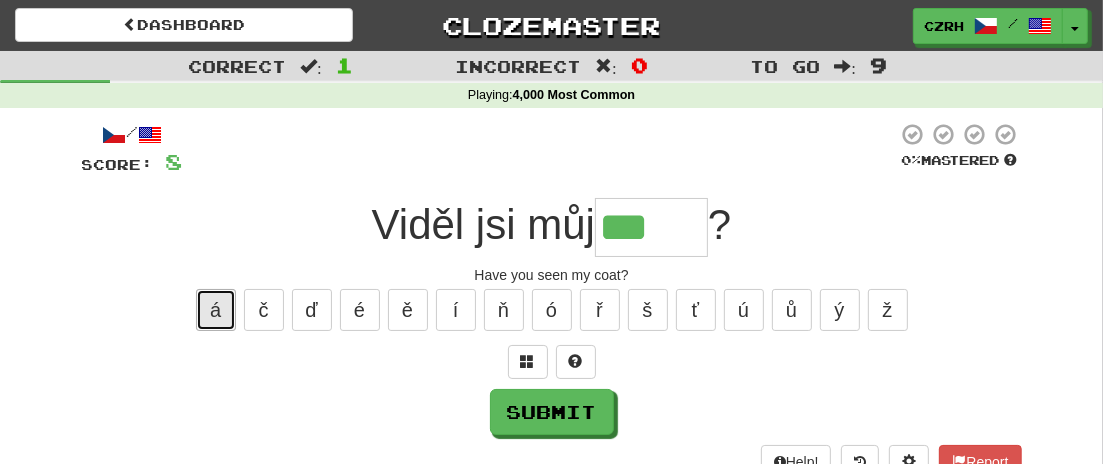 click on "á" at bounding box center [216, 310] 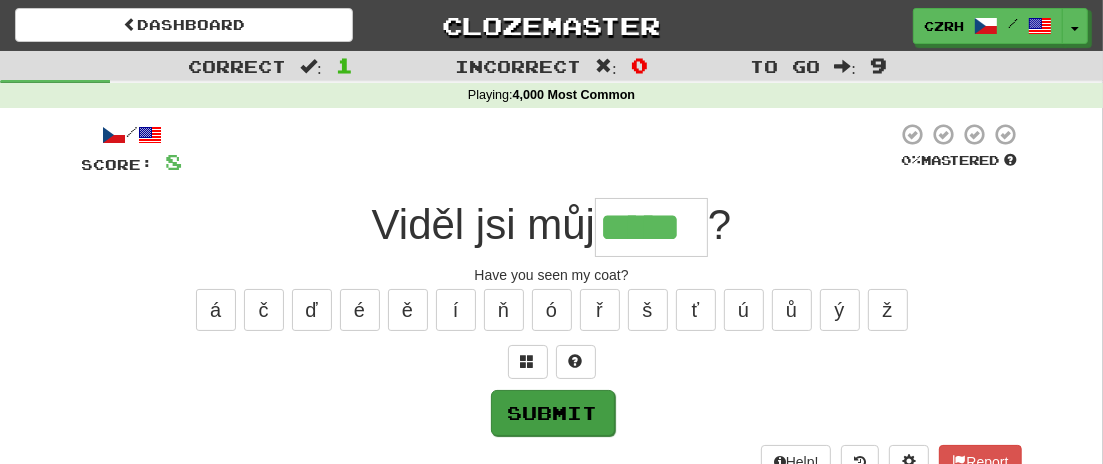 type on "*****" 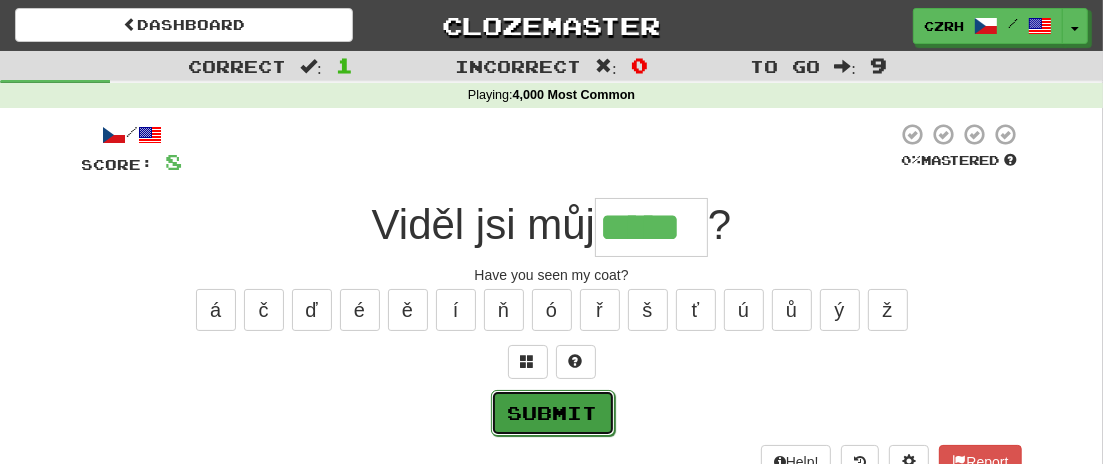 click on "Submit" at bounding box center [553, 413] 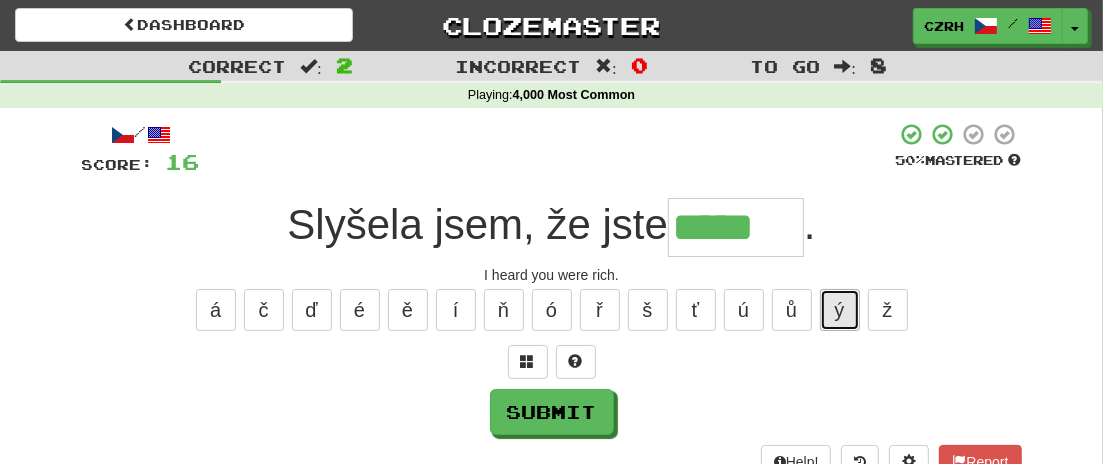 click on "ý" at bounding box center [840, 310] 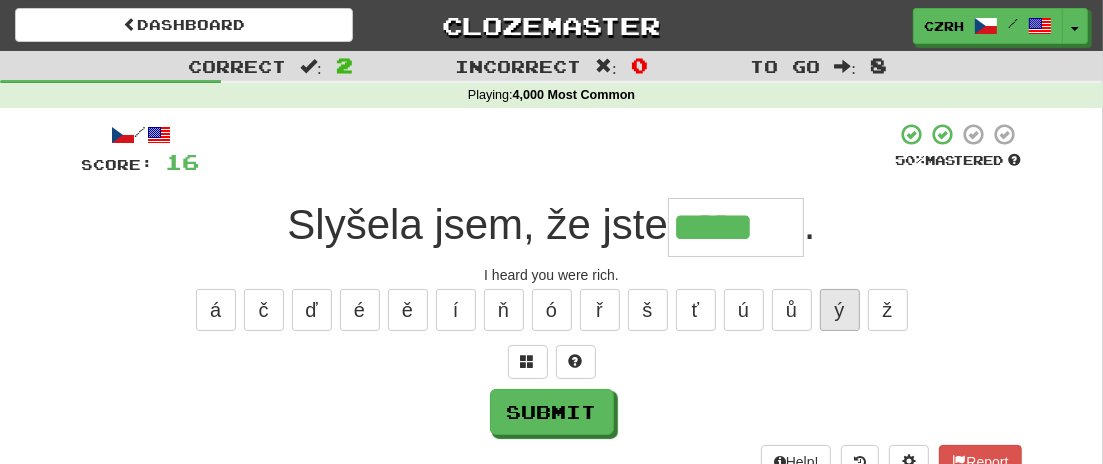 type on "******" 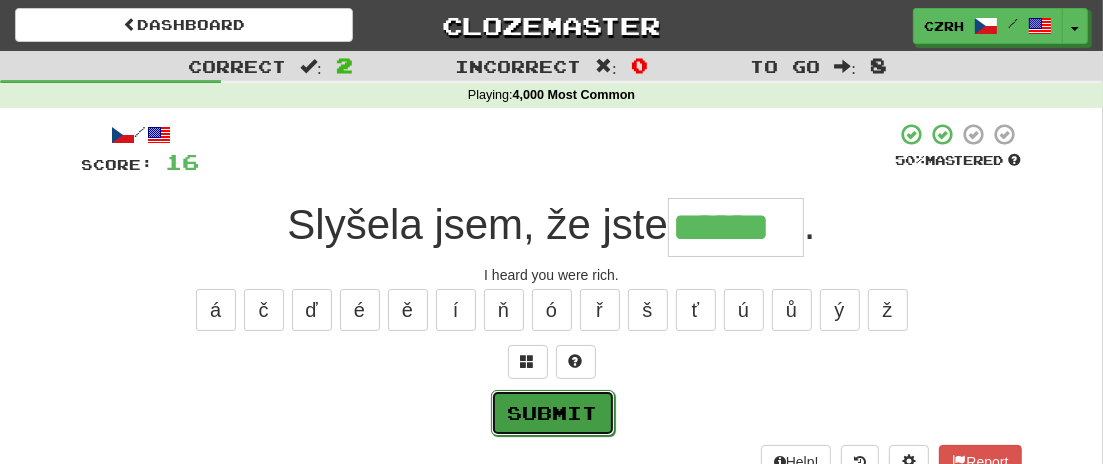 click on "Submit" at bounding box center (553, 413) 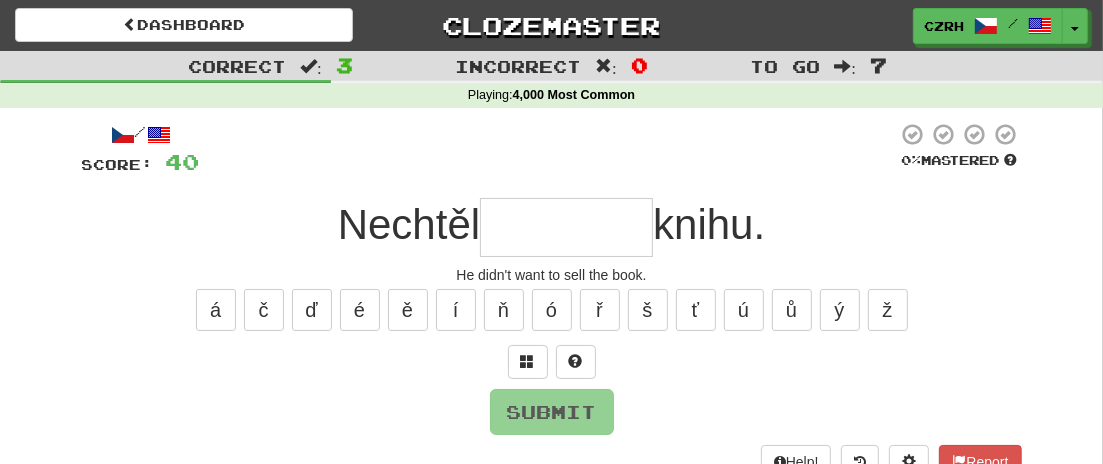 type on "*" 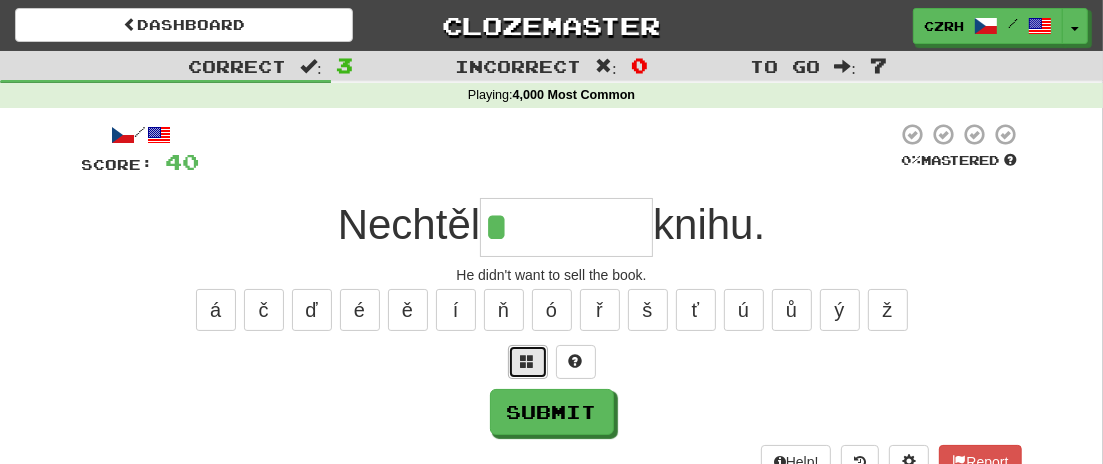 click at bounding box center [528, 362] 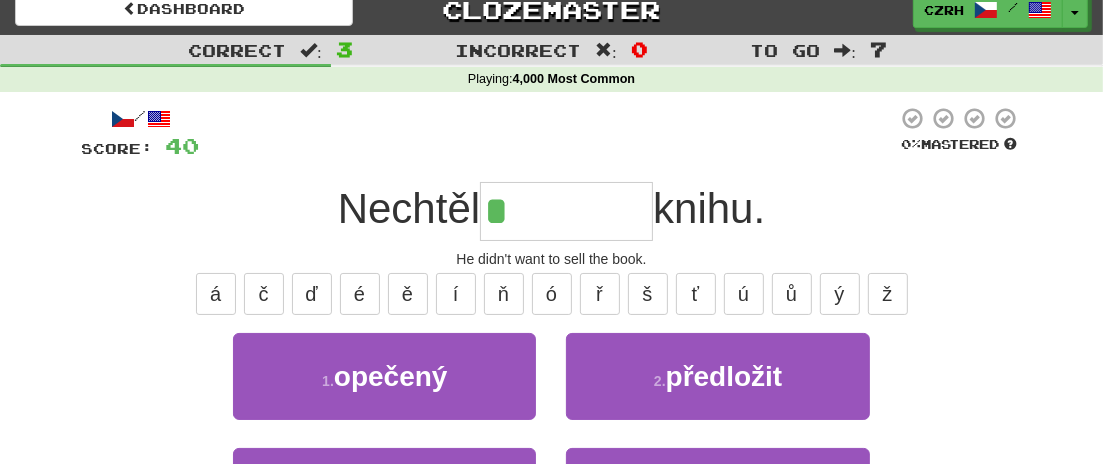 scroll, scrollTop: 14, scrollLeft: 0, axis: vertical 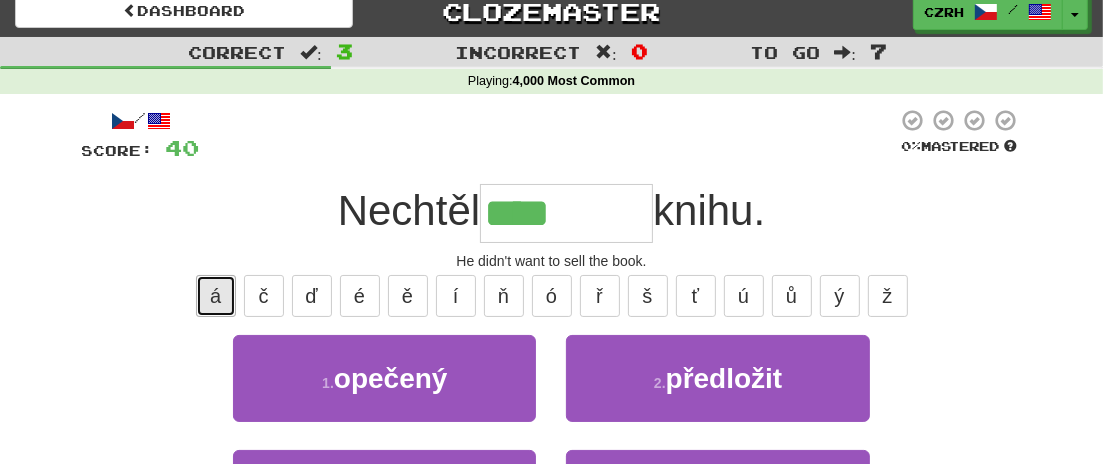 click on "á" at bounding box center (216, 296) 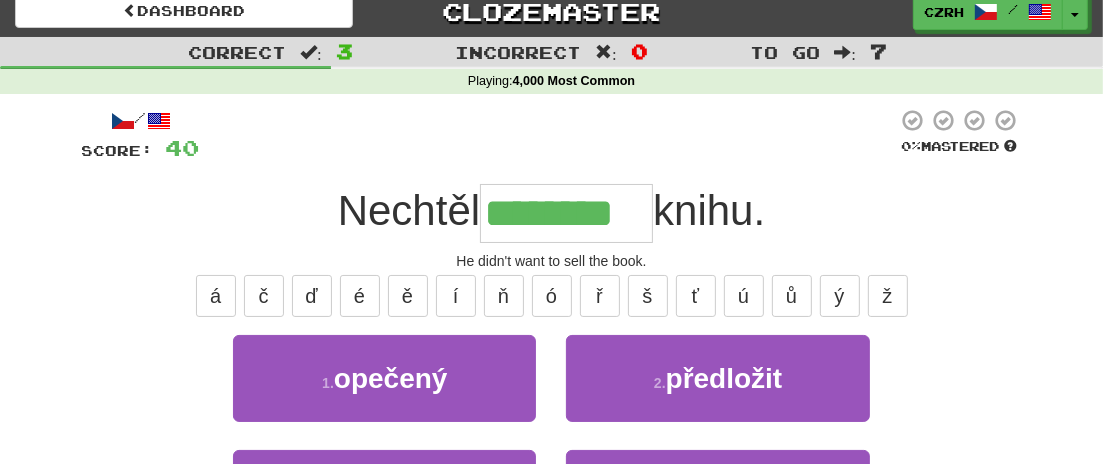 type on "********" 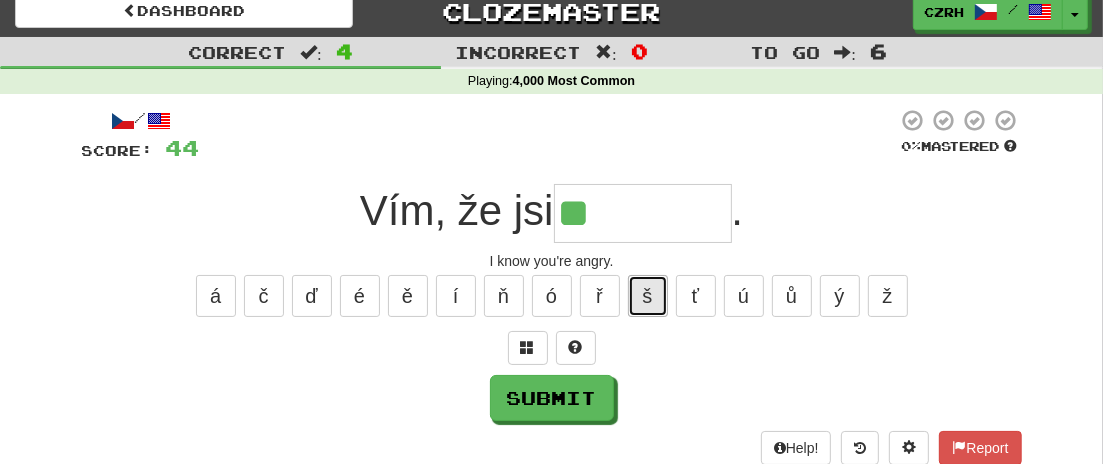 click on "š" at bounding box center (648, 296) 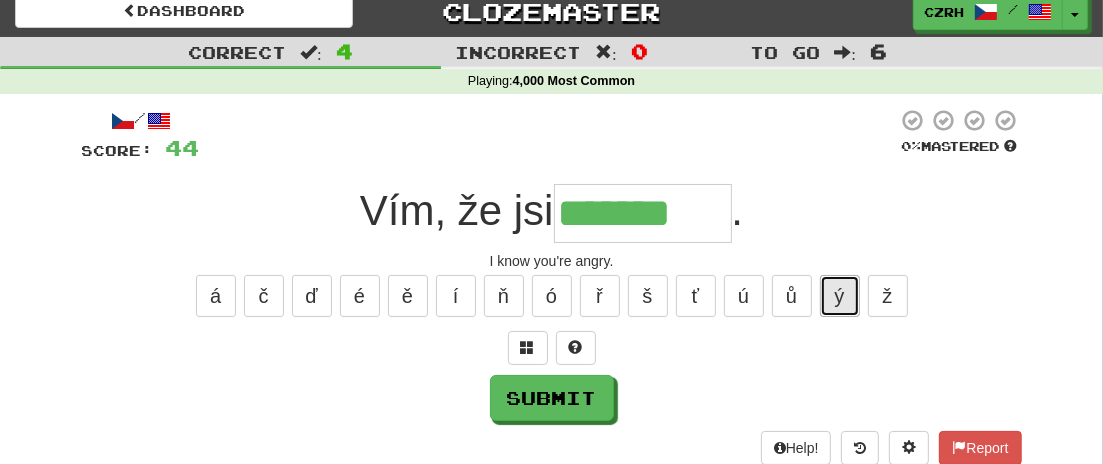 click on "ý" at bounding box center [840, 296] 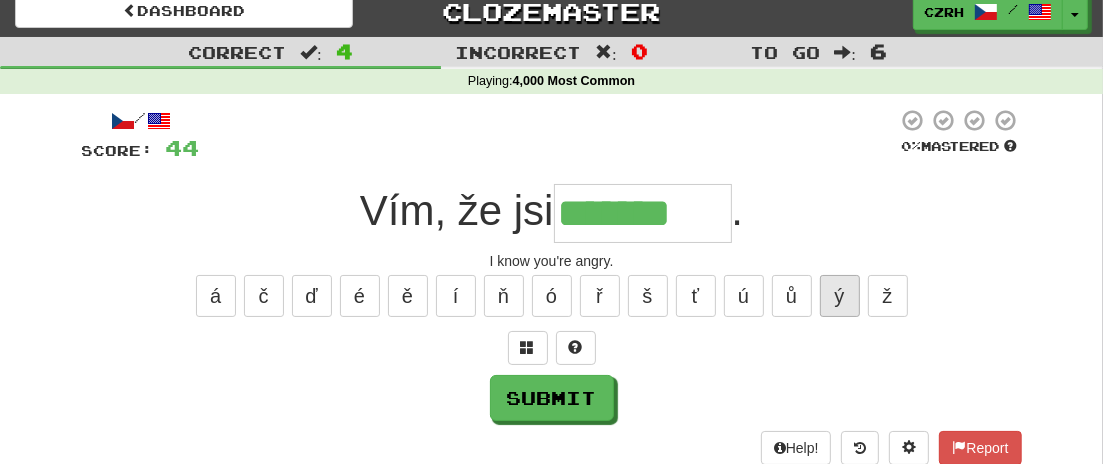 type on "********" 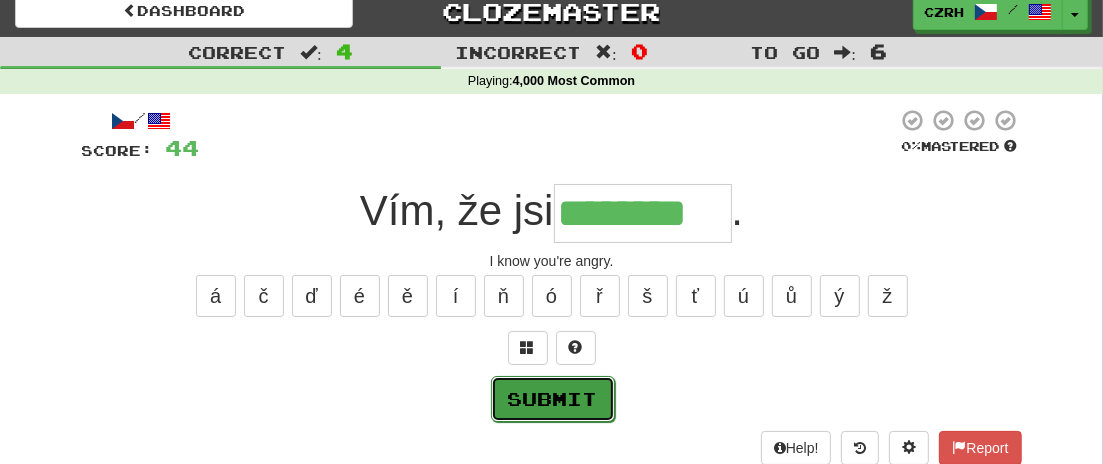 click on "Submit" at bounding box center [553, 399] 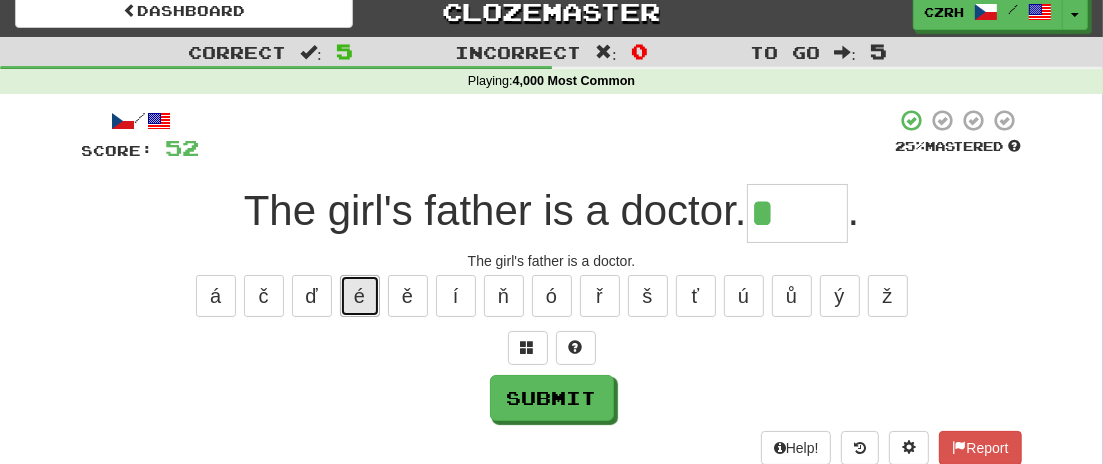 click on "é" at bounding box center (360, 296) 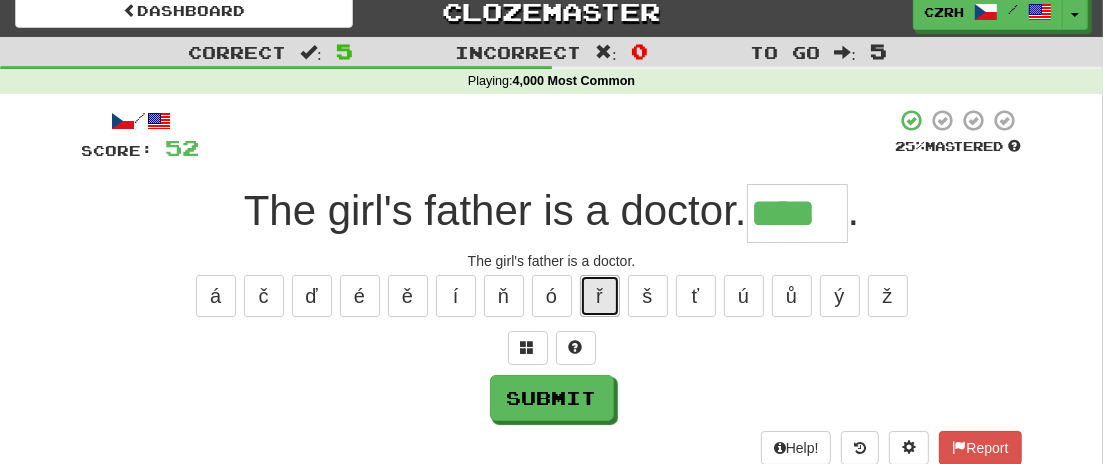 click on "ř" at bounding box center (600, 296) 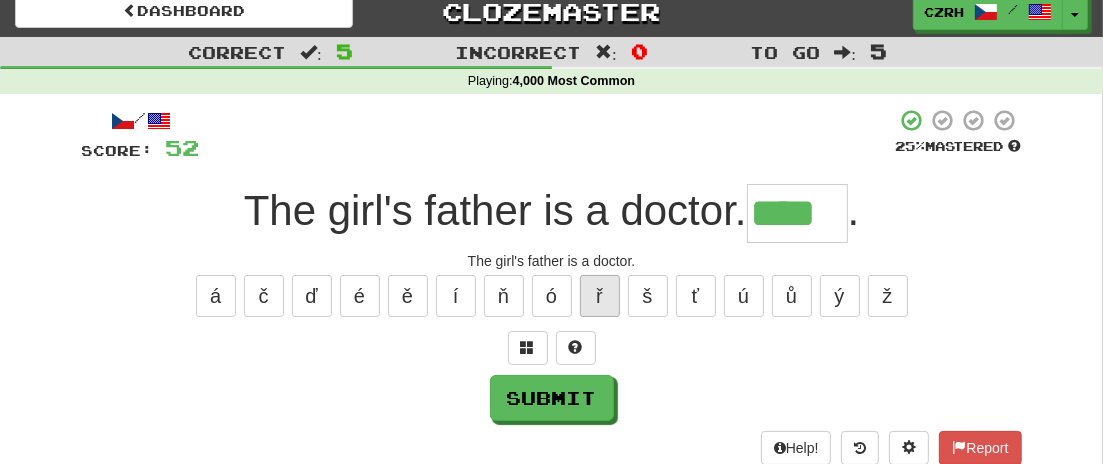 type on "*****" 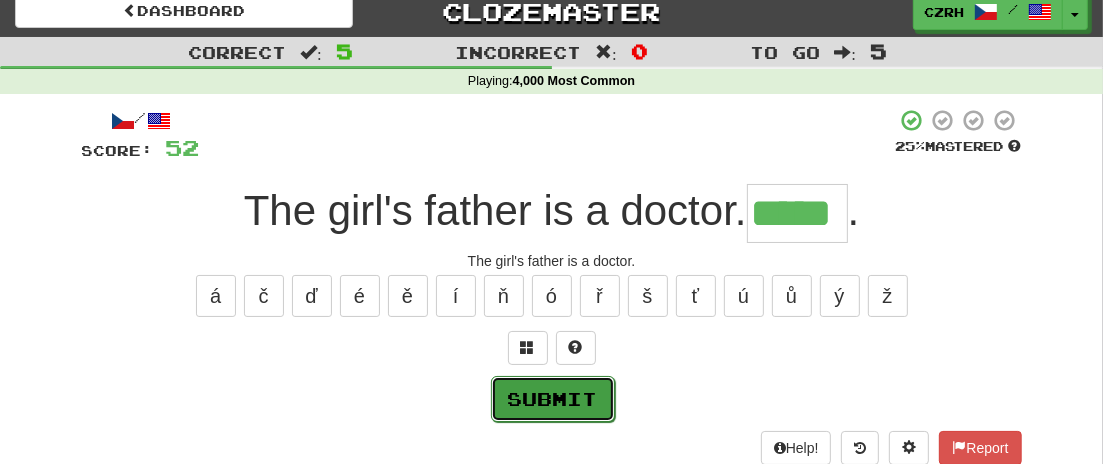 click on "Submit" at bounding box center (553, 399) 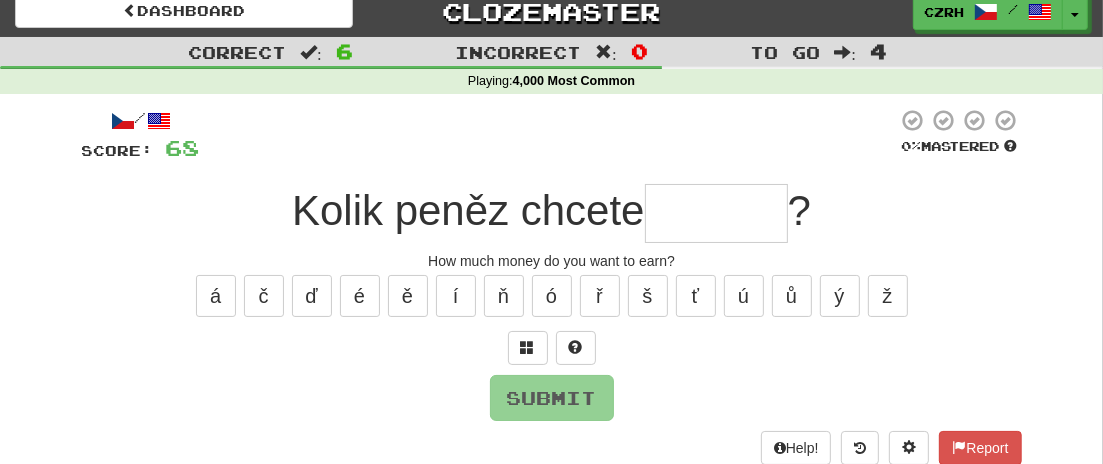 type on "*" 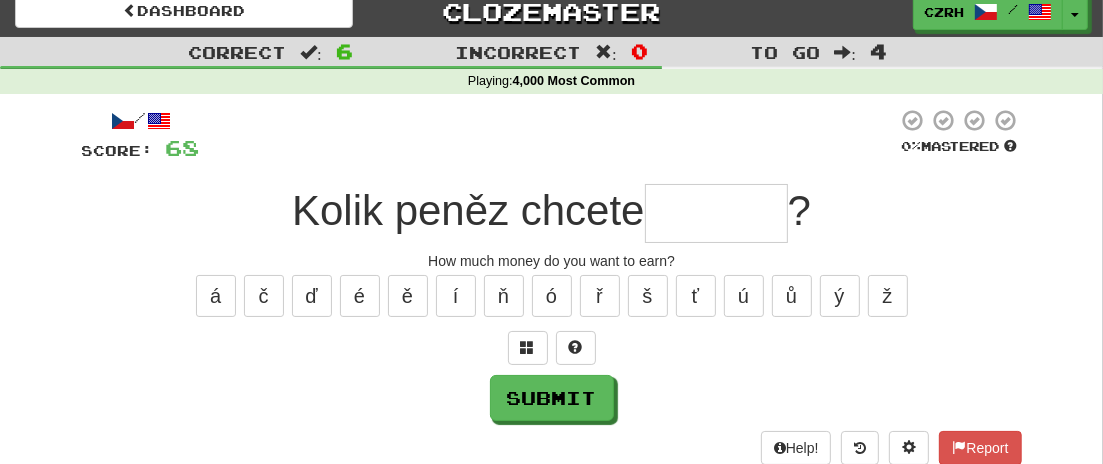 type on "*" 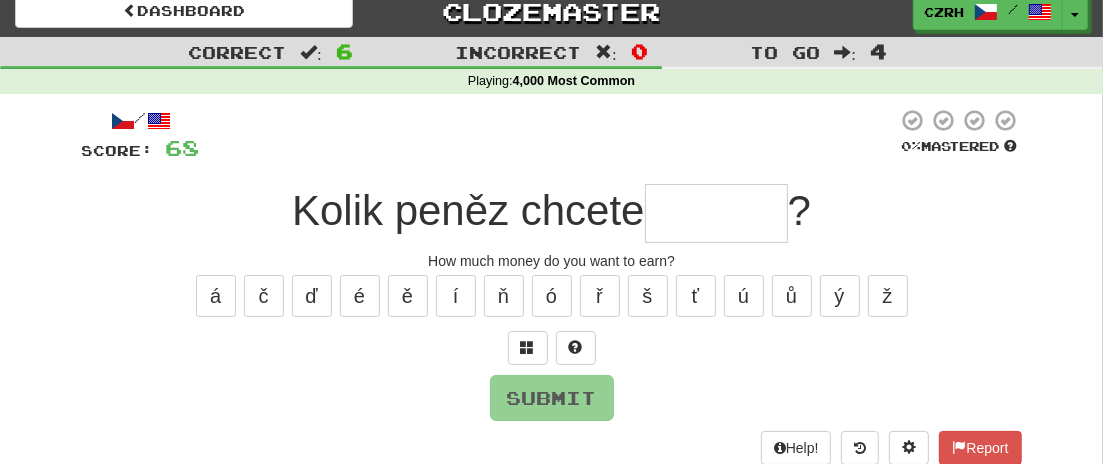 type on "*" 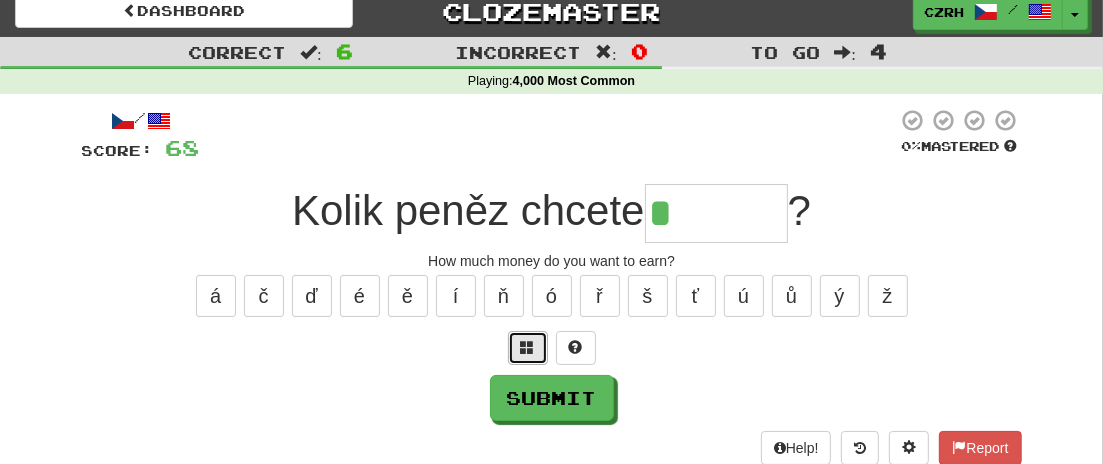 click at bounding box center [528, 347] 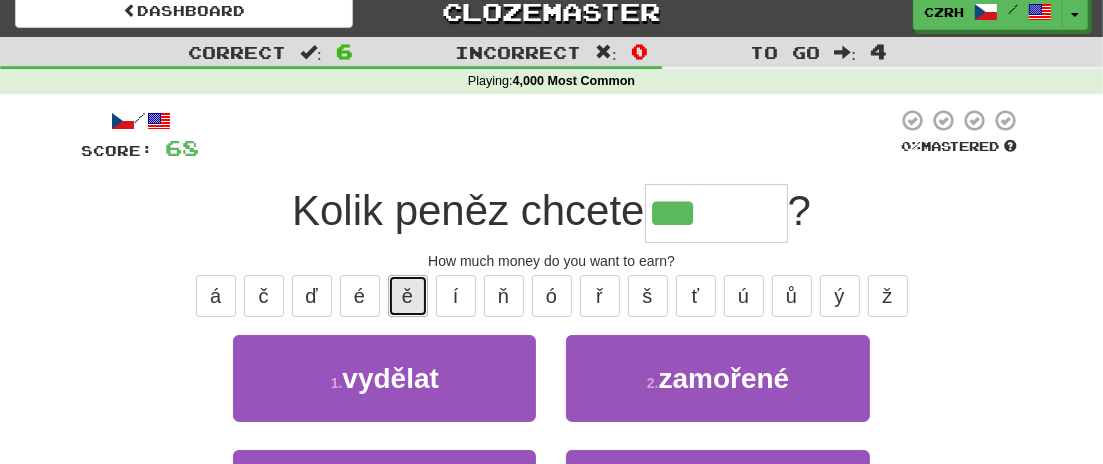 click on "ě" at bounding box center (408, 296) 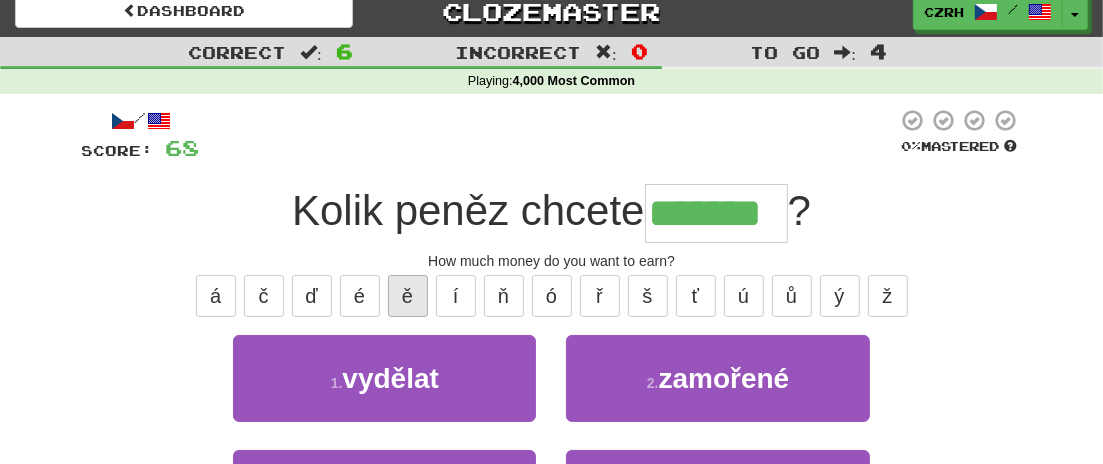 type on "*******" 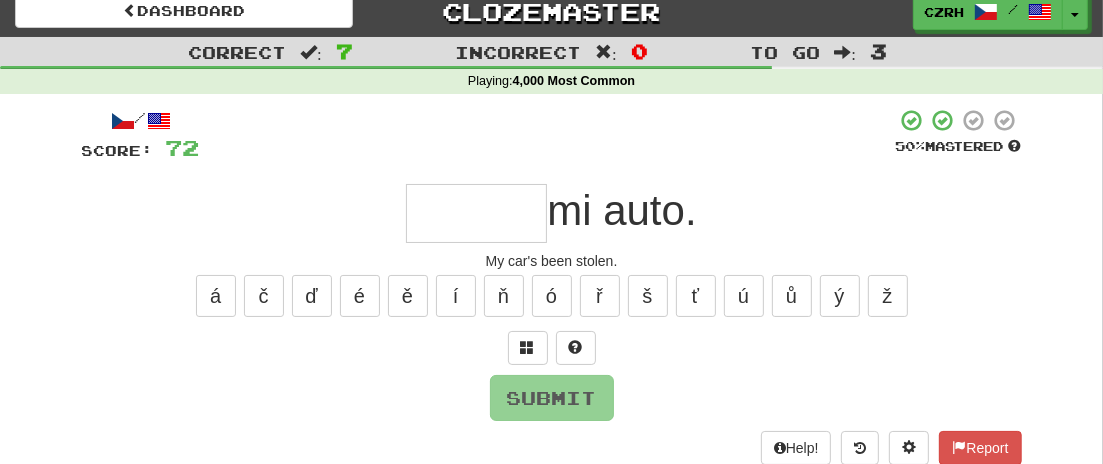 type on "*" 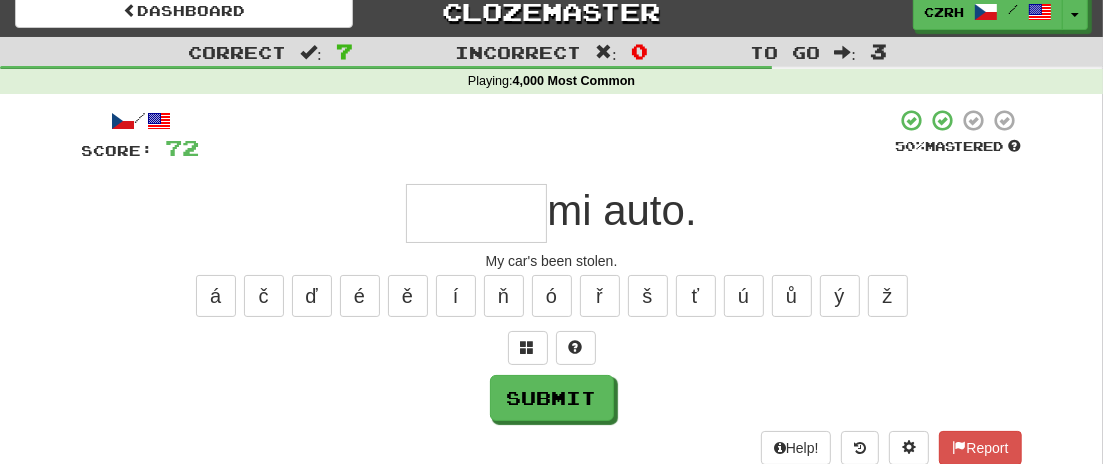 type on "*" 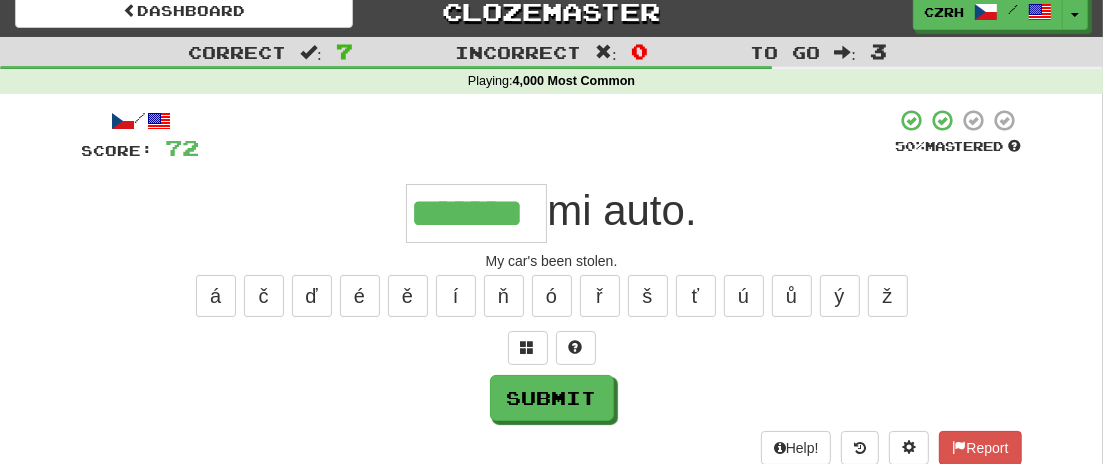 type on "*******" 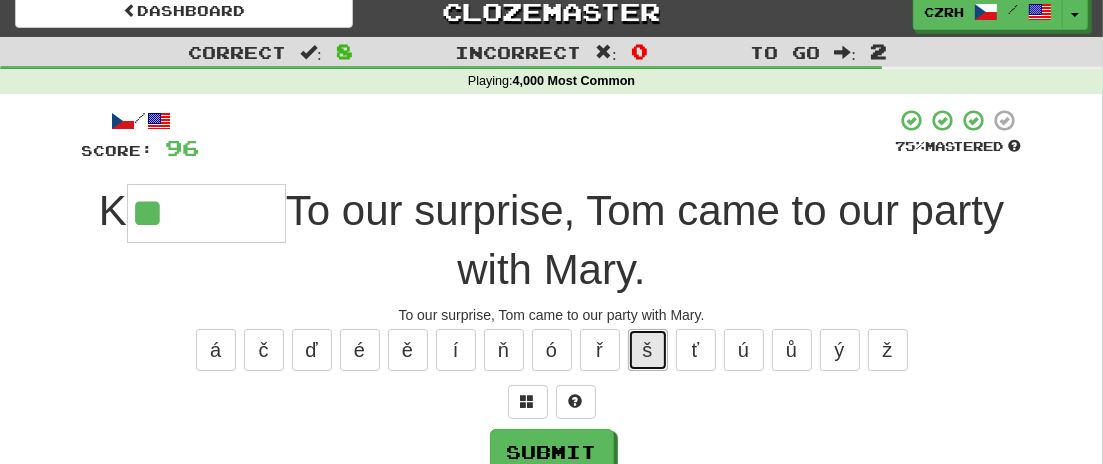 click on "š" at bounding box center (648, 350) 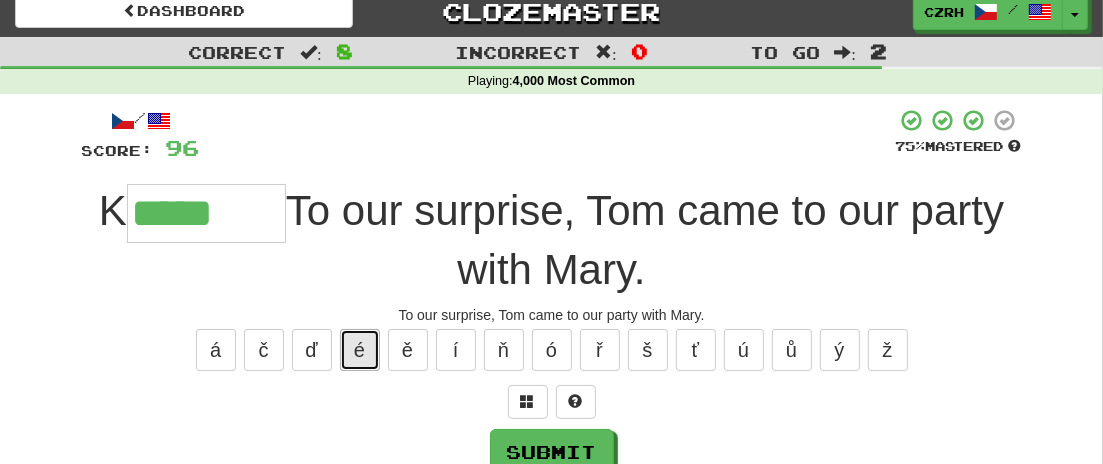click on "é" at bounding box center [360, 350] 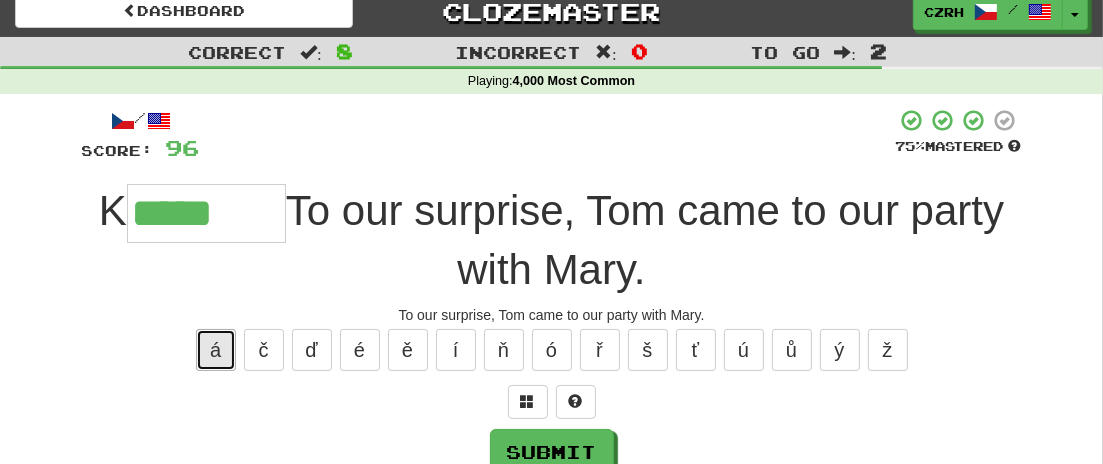 click on "á" at bounding box center [216, 350] 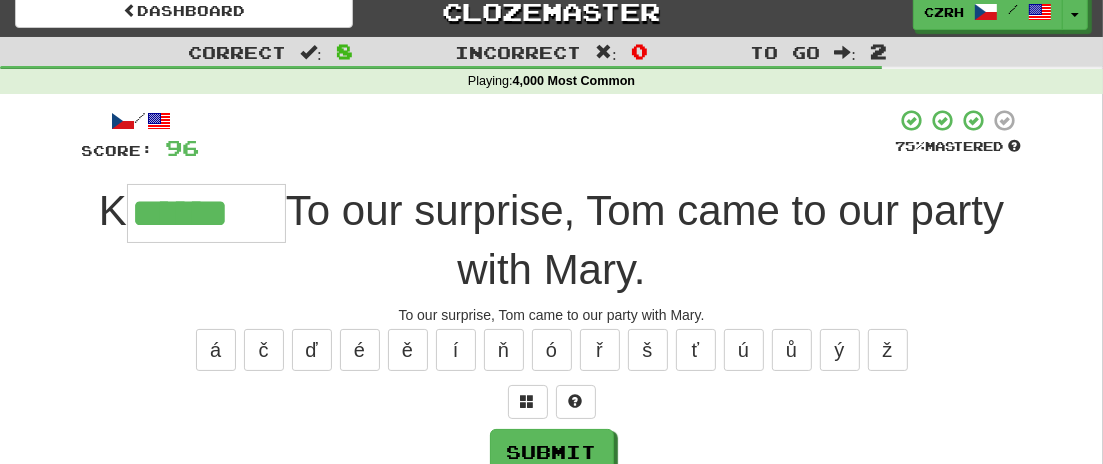 type on "******" 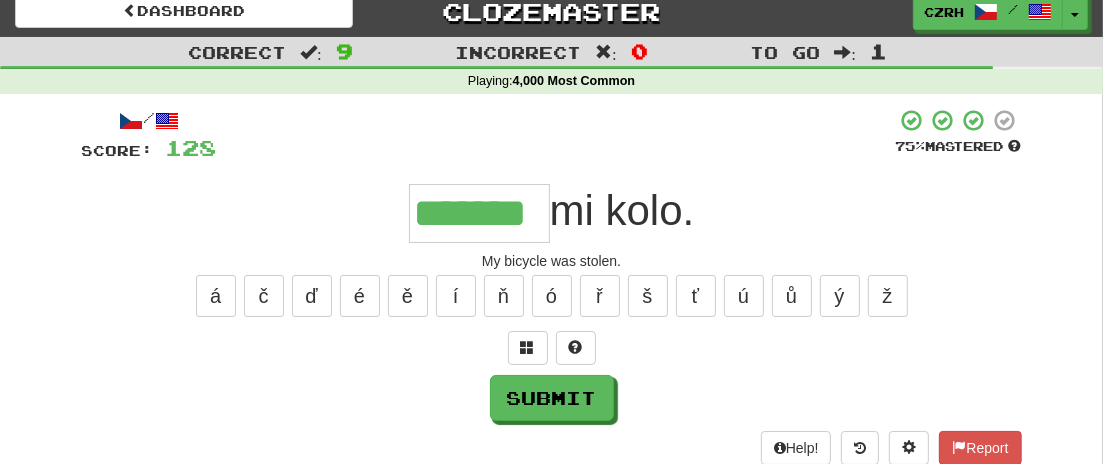 type on "*******" 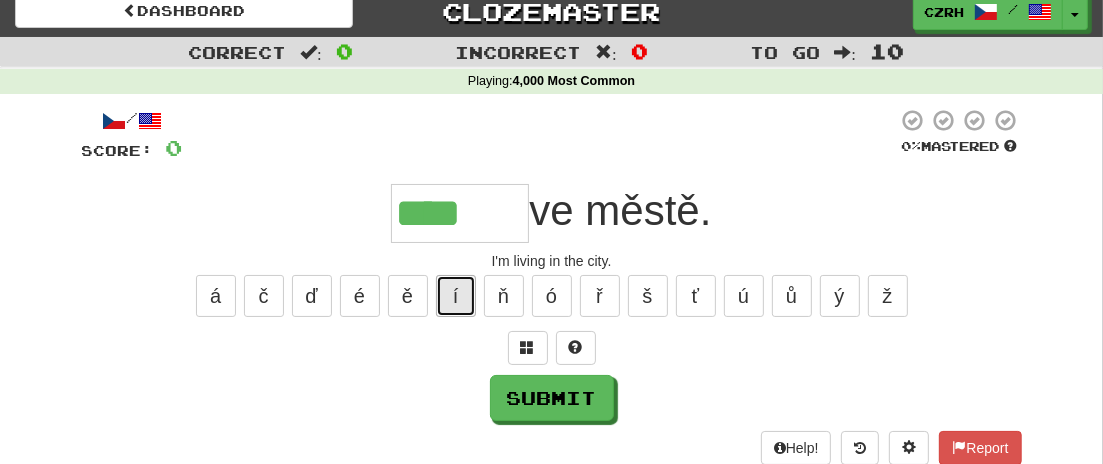 click on "í" at bounding box center [456, 296] 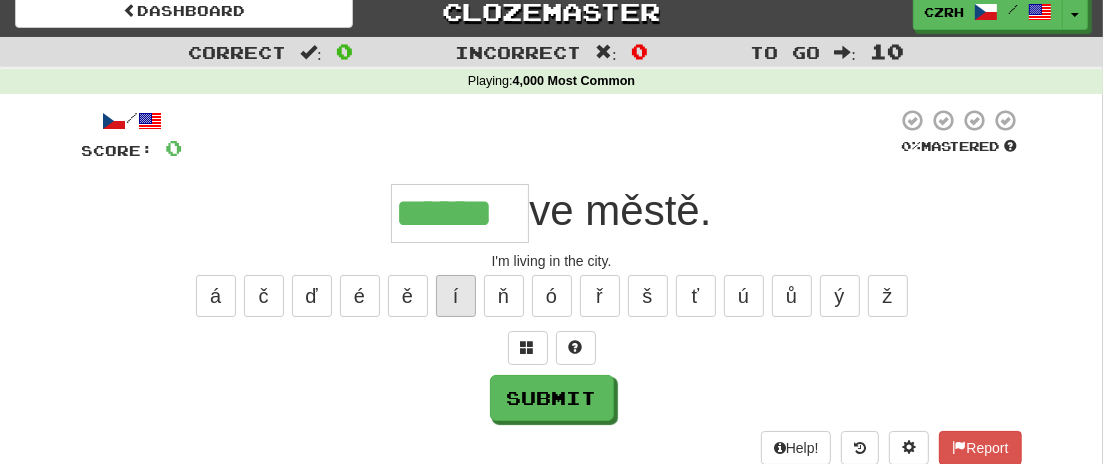 type on "******" 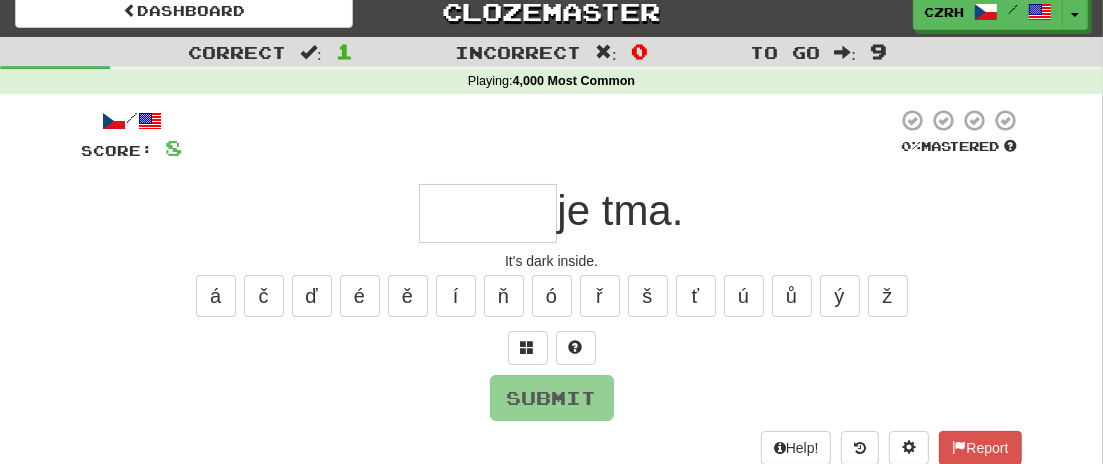 type on "*" 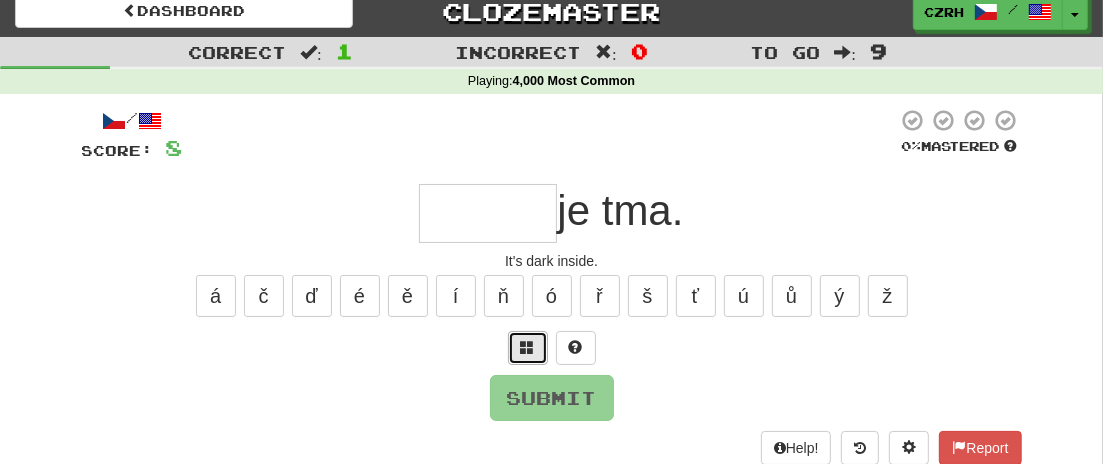 click at bounding box center [528, 348] 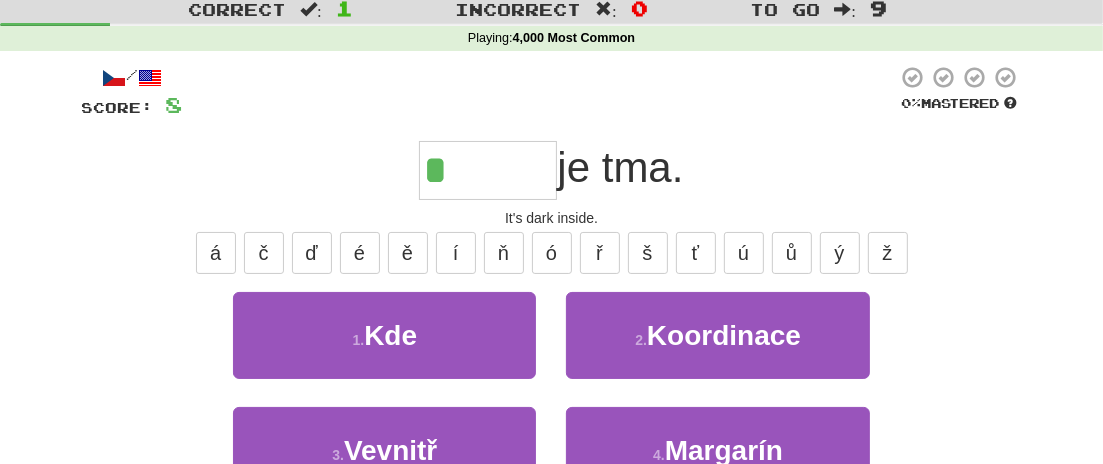 scroll, scrollTop: 52, scrollLeft: 0, axis: vertical 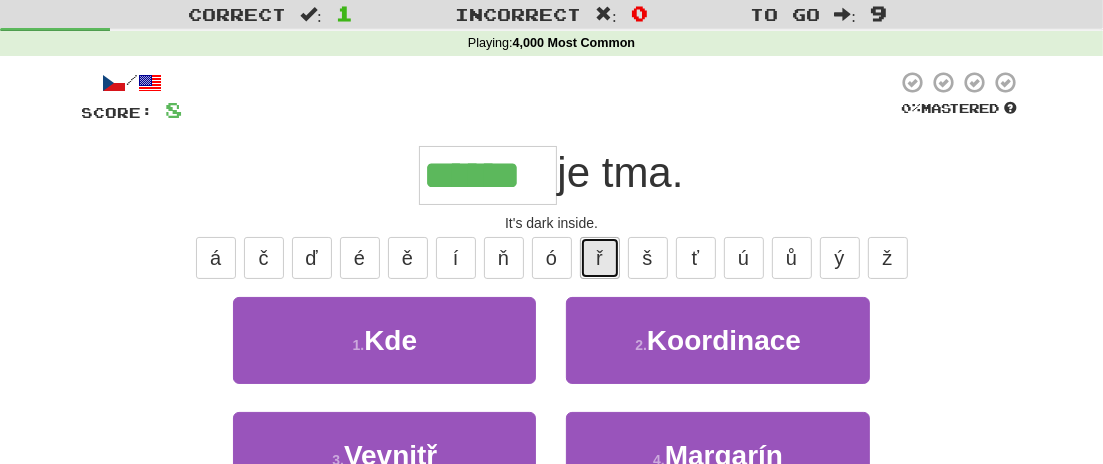 click on "ř" at bounding box center (600, 258) 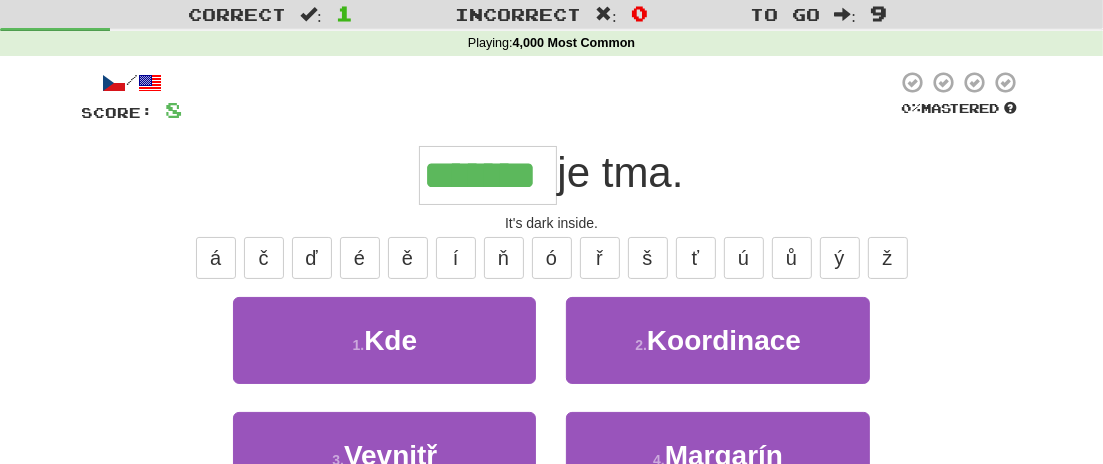 type on "*******" 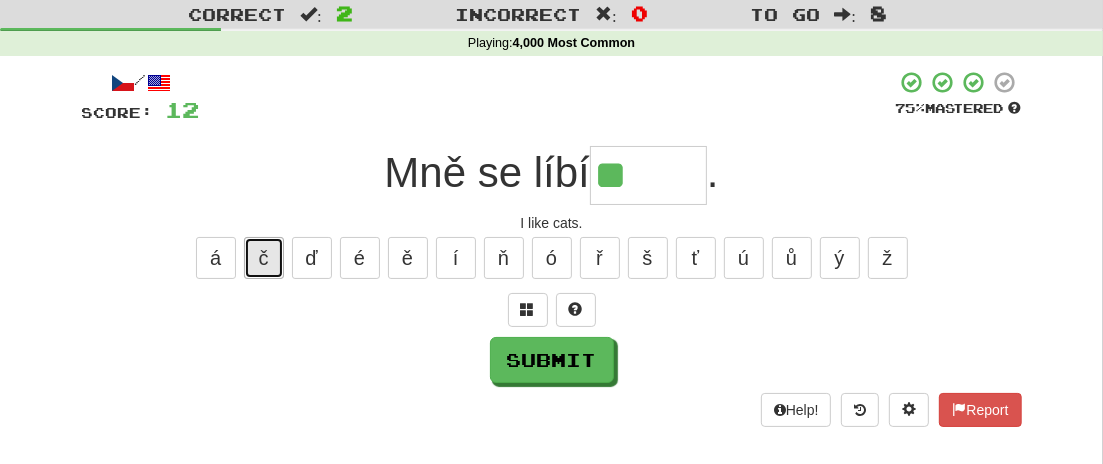 click on "č" at bounding box center (264, 258) 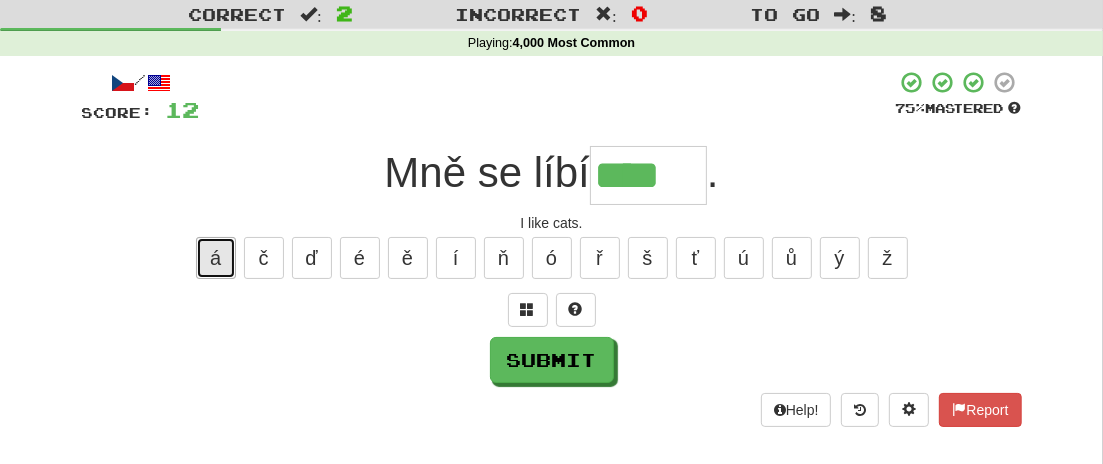 click on "á" at bounding box center [216, 258] 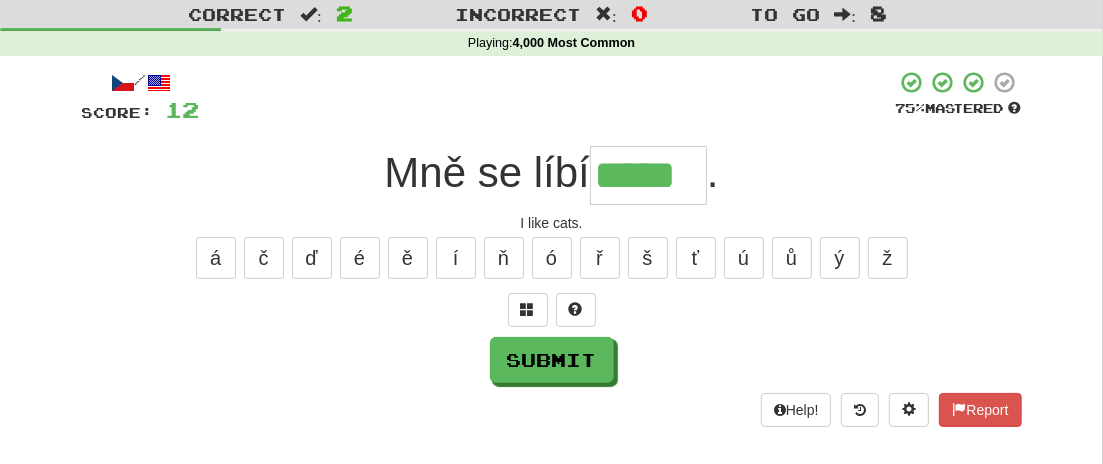 type on "*****" 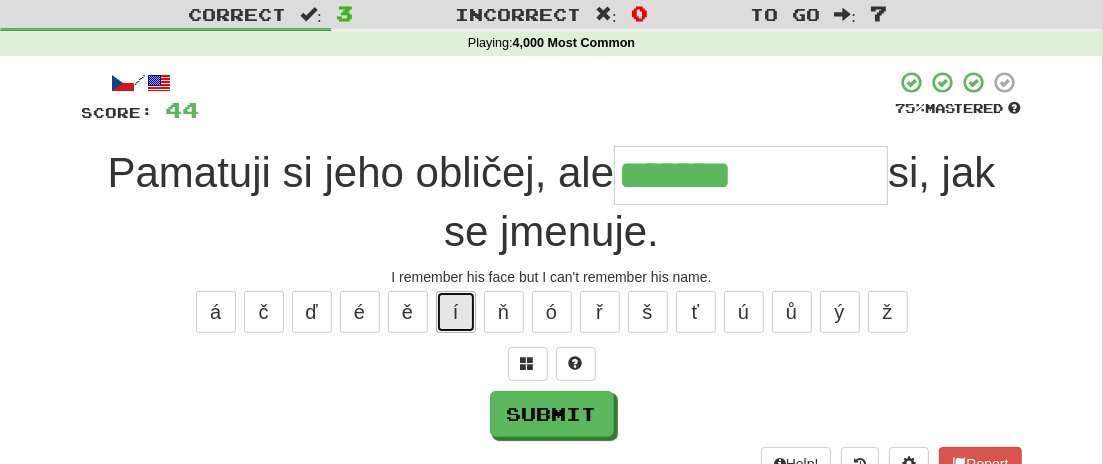 click on "í" at bounding box center (456, 312) 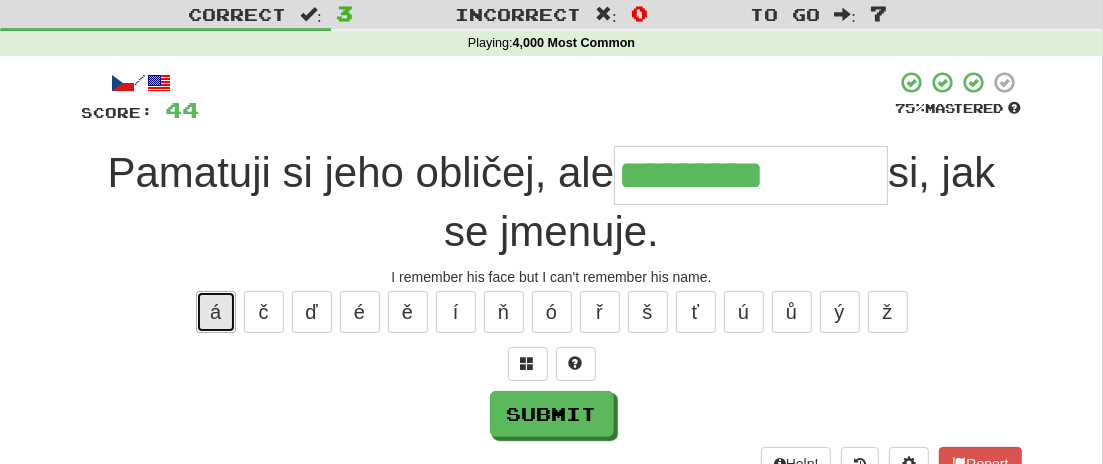 click on "á" at bounding box center (216, 312) 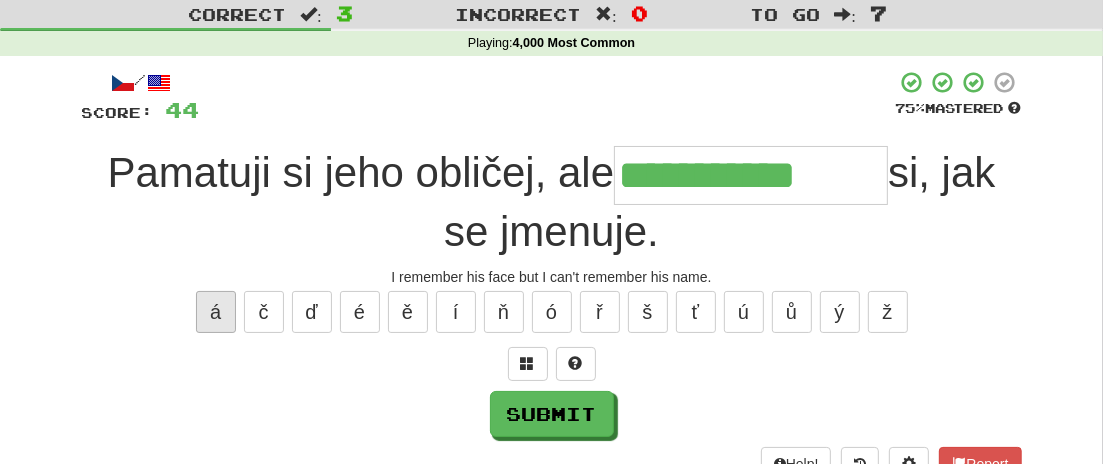 type on "**********" 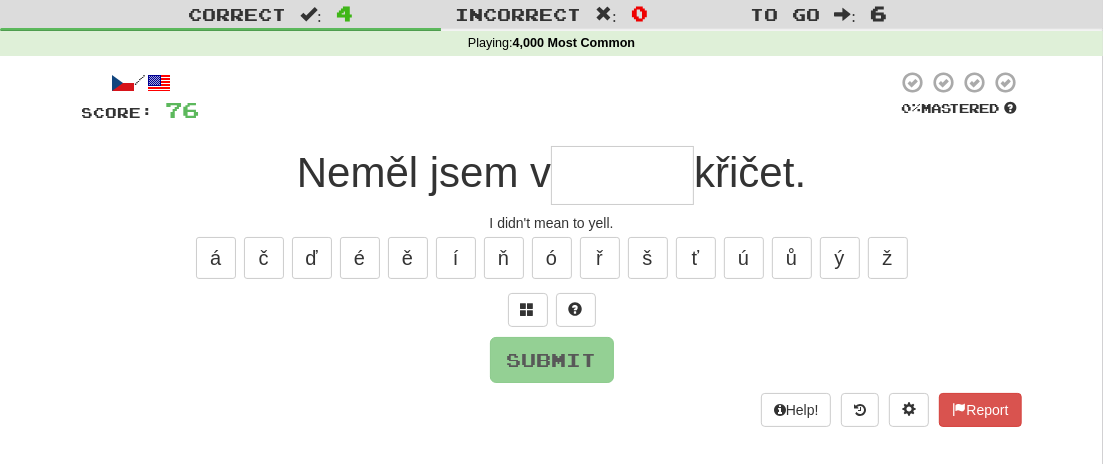type on "*" 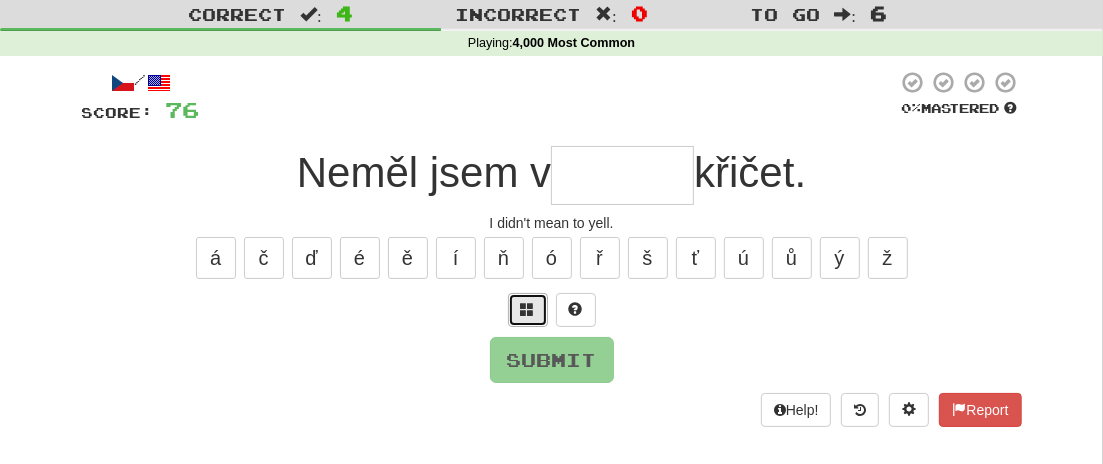 click at bounding box center [528, 310] 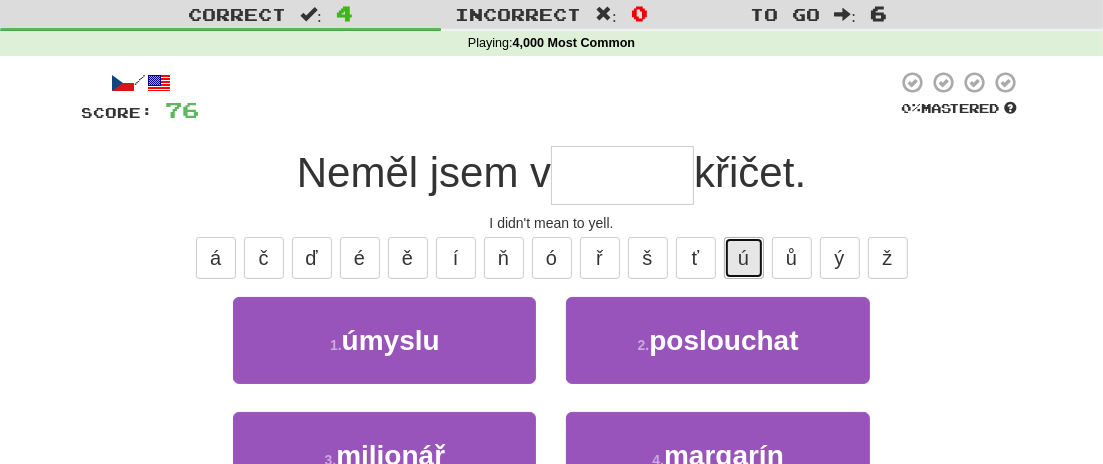 click on "ú" at bounding box center [744, 258] 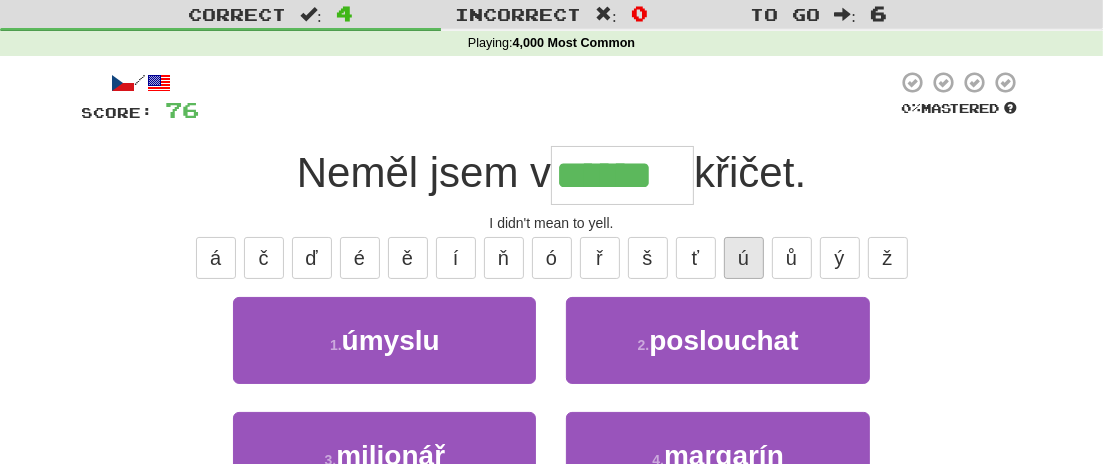 type on "******" 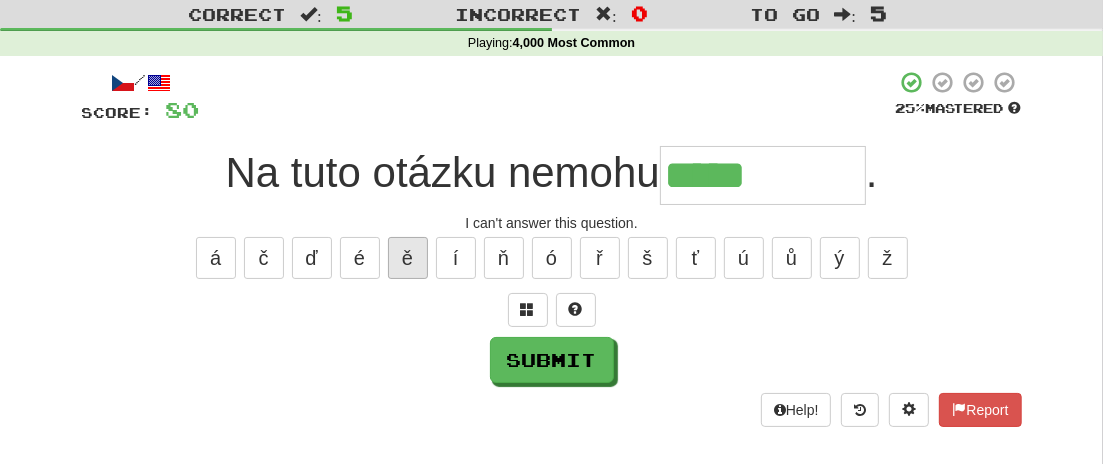 type on "*****" 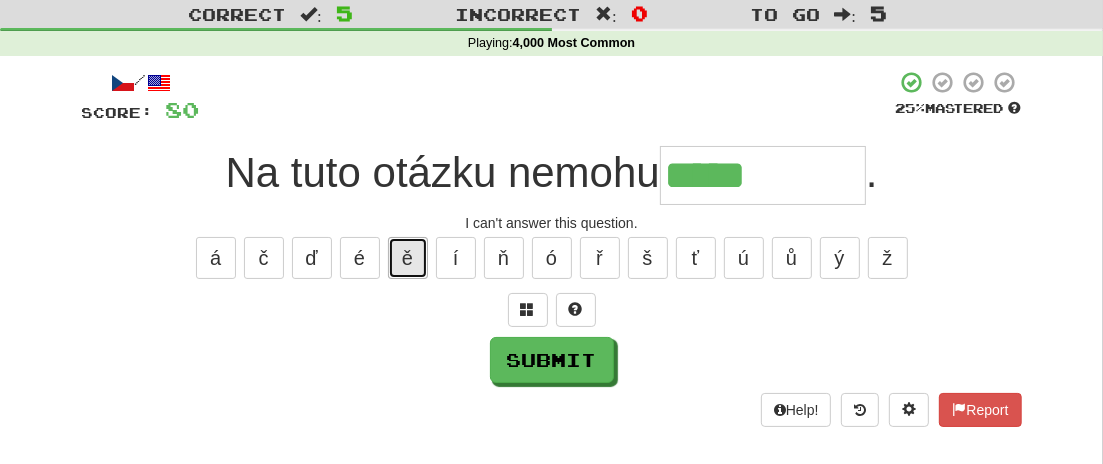 type 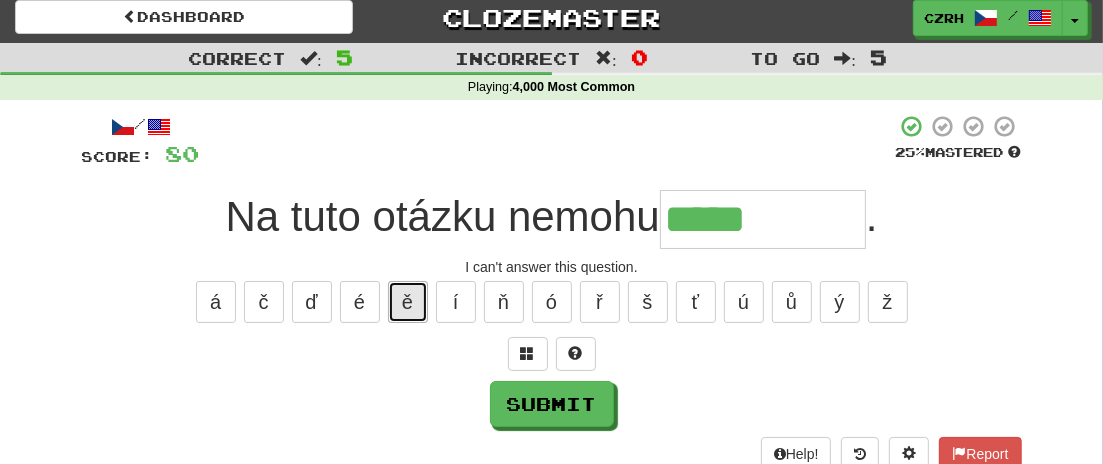click on "/  Score:   80 25 %  Mastered Na tuto otázku nemohu  ***** . I can't answer this question. á č ď é ě í ň ó ř š ť ú ů ý ž Submit  Help!  Report" at bounding box center (552, 292) 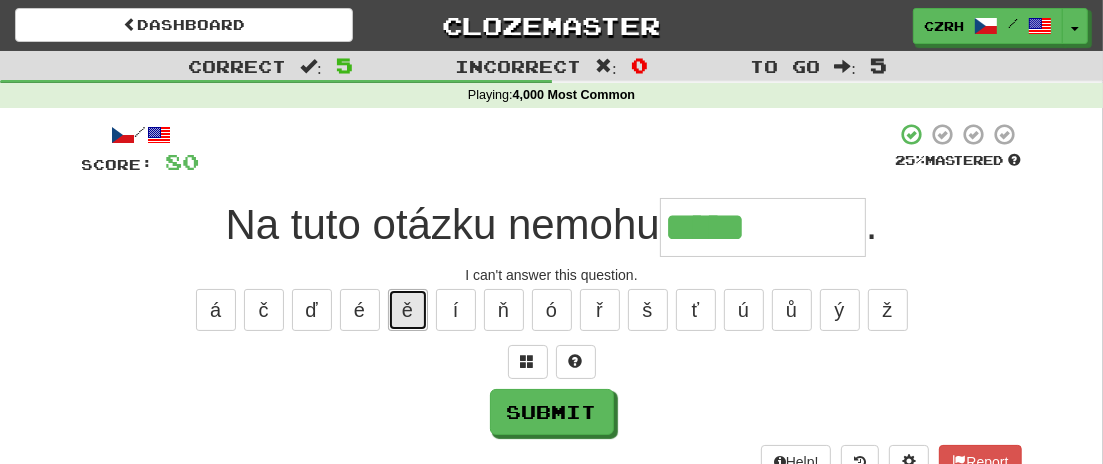 click on "ě" at bounding box center [408, 310] 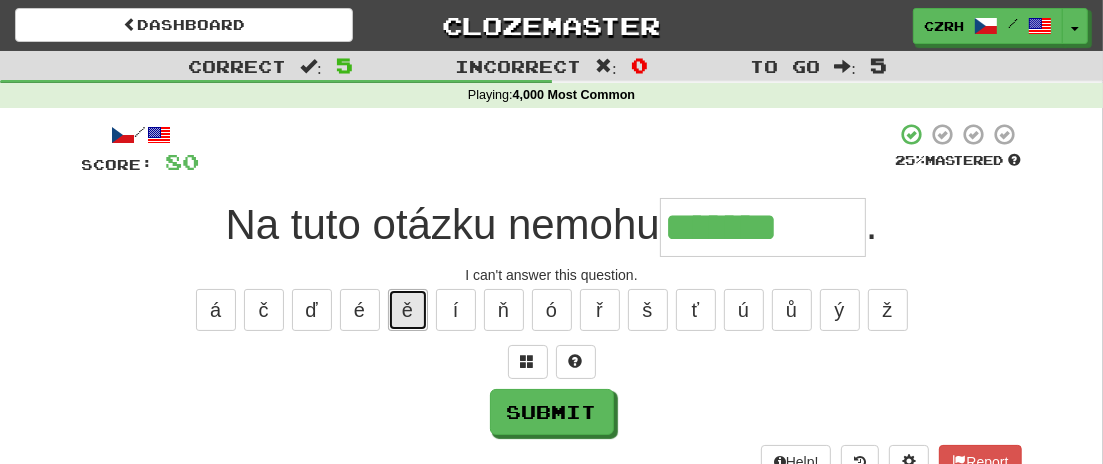 click on "ě" at bounding box center (408, 310) 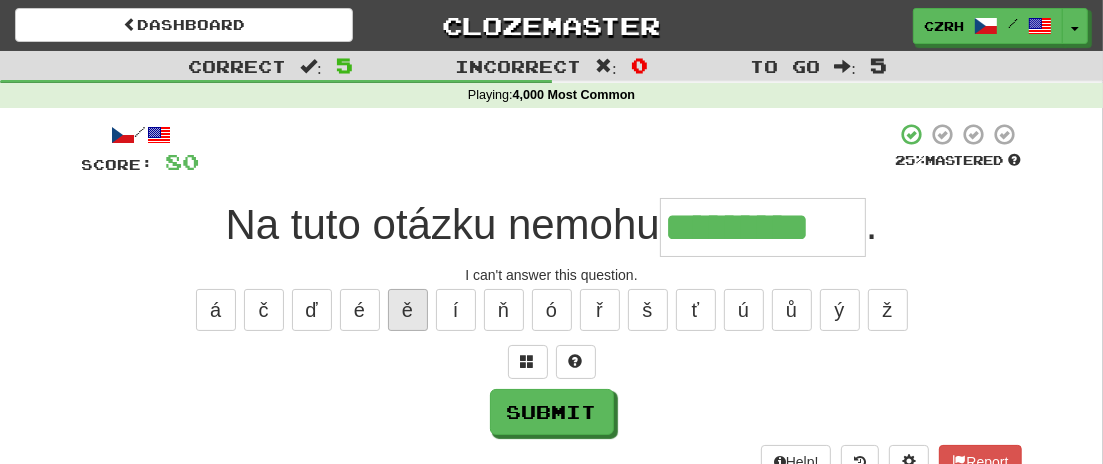 type on "*********" 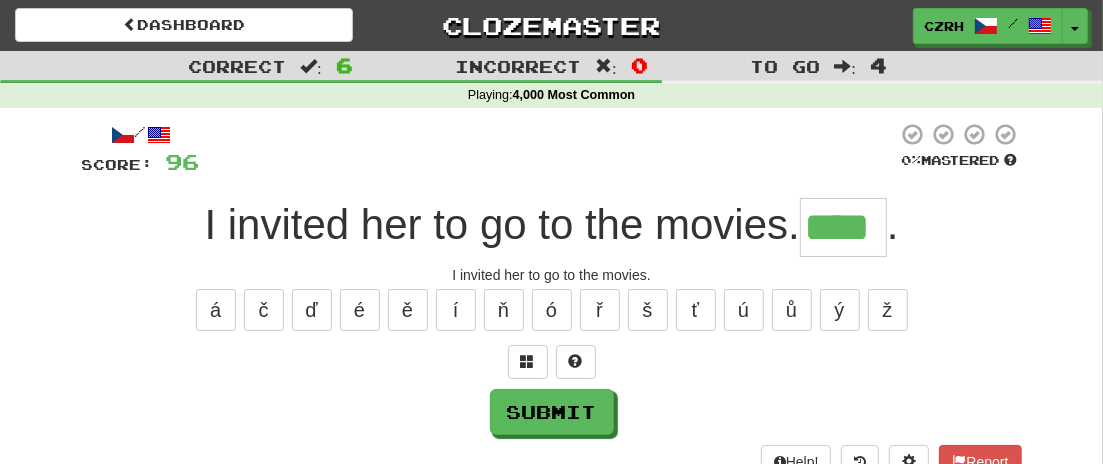 type on "****" 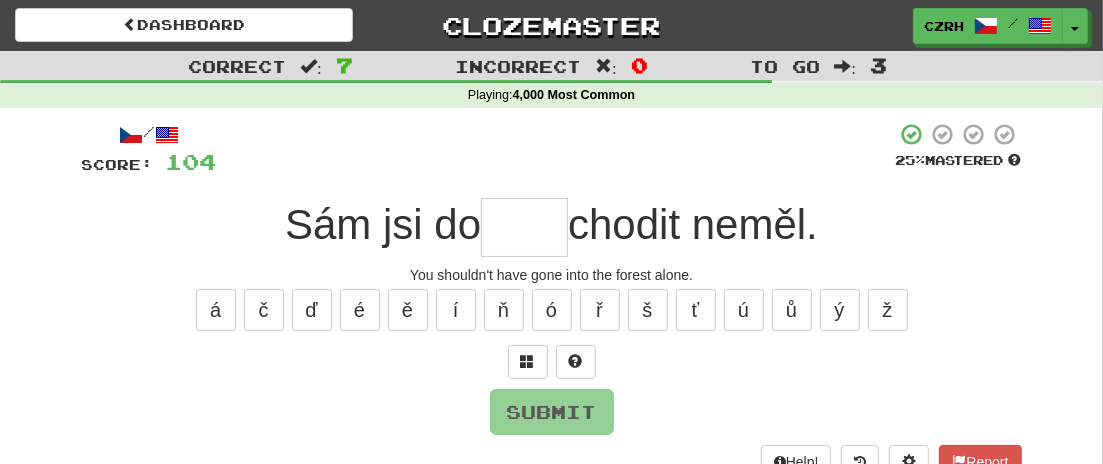 type on "*" 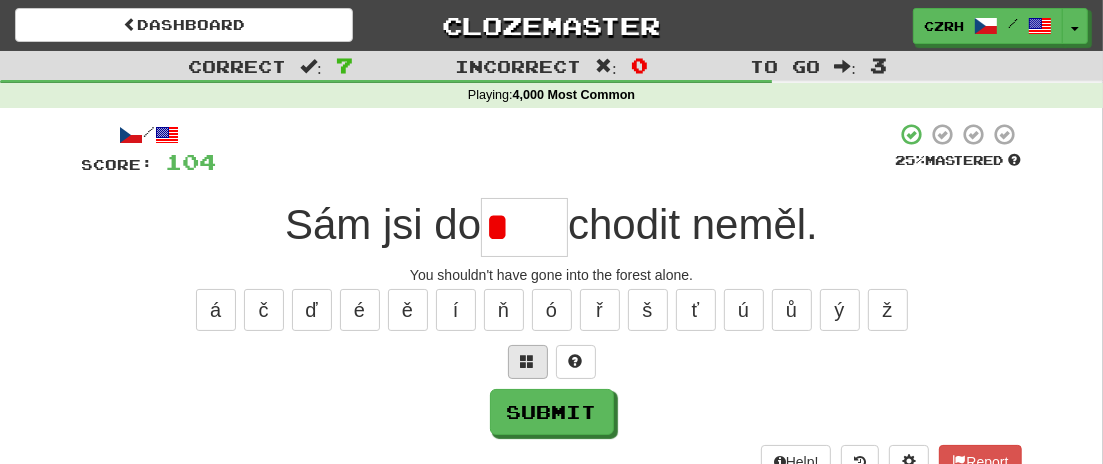 type on "*" 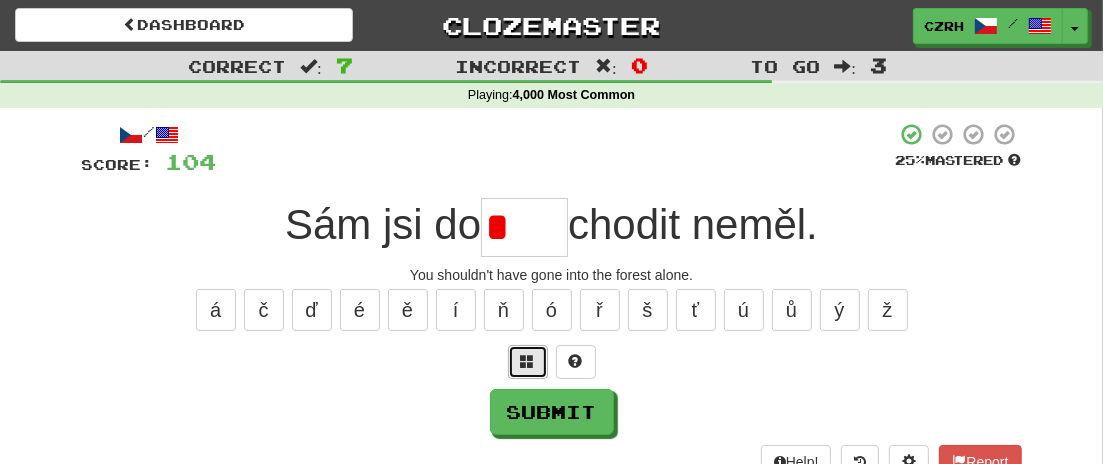 click at bounding box center (528, 361) 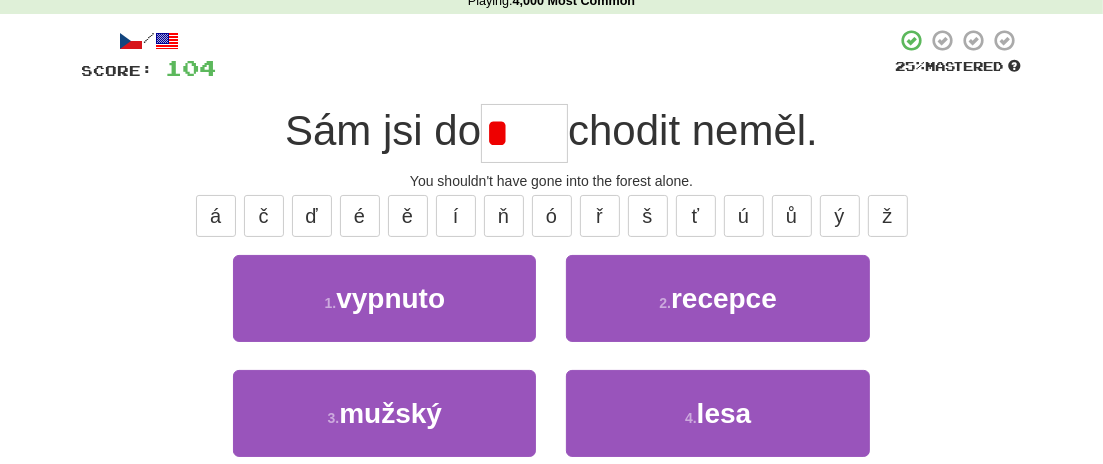 scroll, scrollTop: 96, scrollLeft: 0, axis: vertical 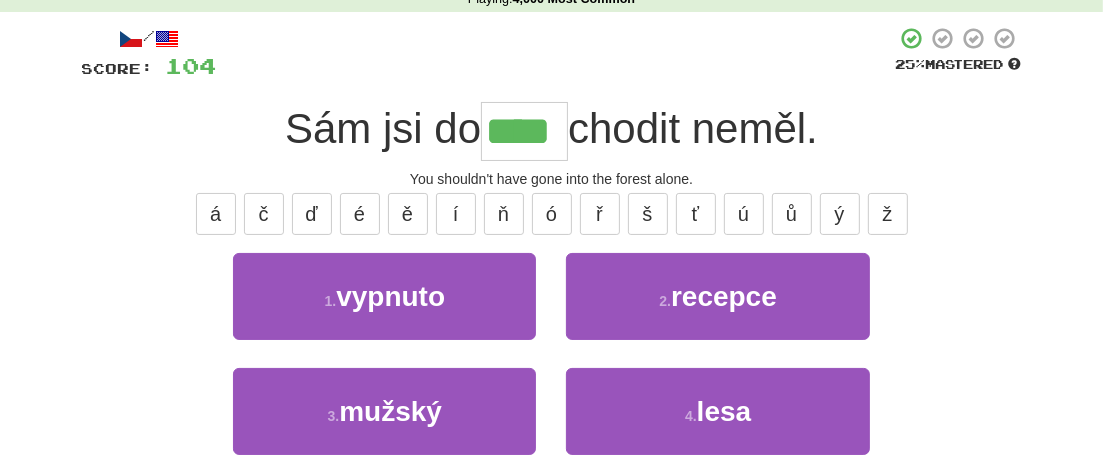 type on "****" 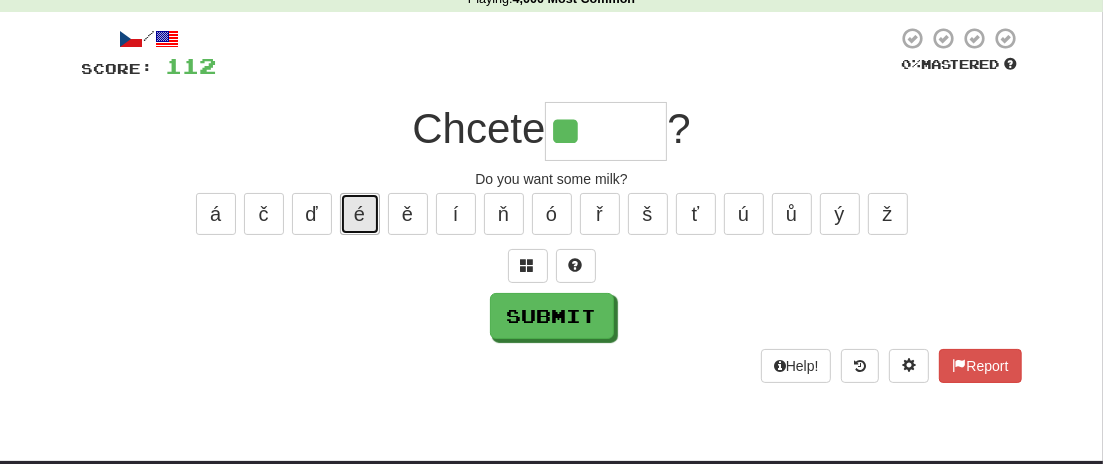 click on "é" at bounding box center (360, 214) 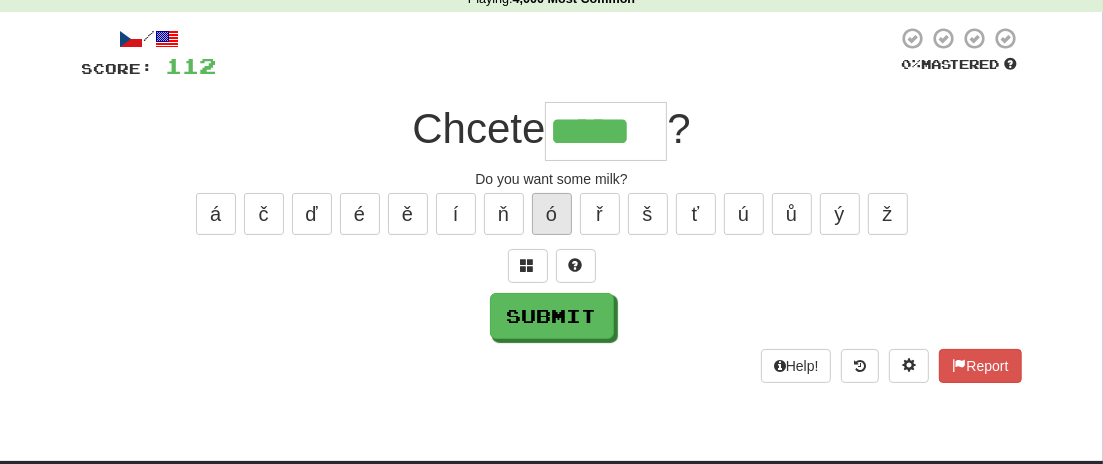 type on "*****" 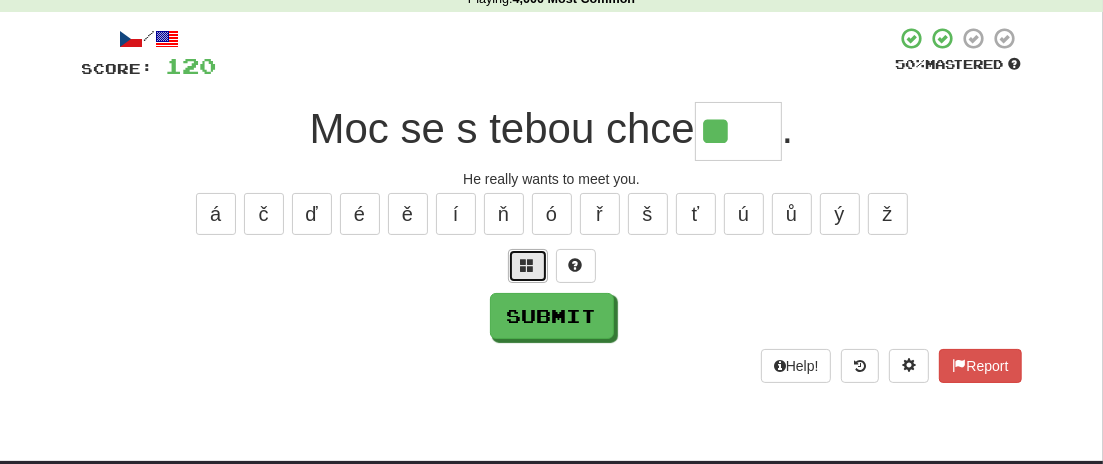 click at bounding box center [528, 265] 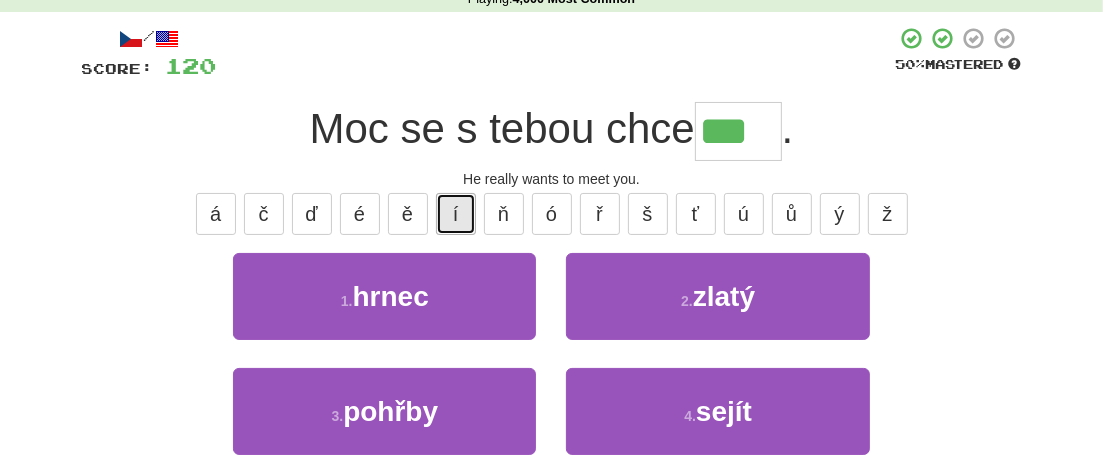 click on "í" at bounding box center (456, 214) 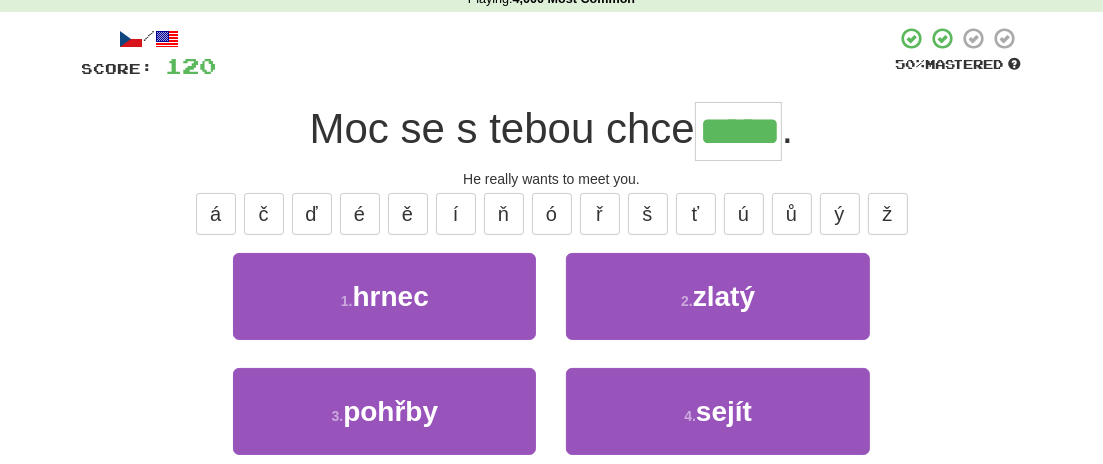 type on "*****" 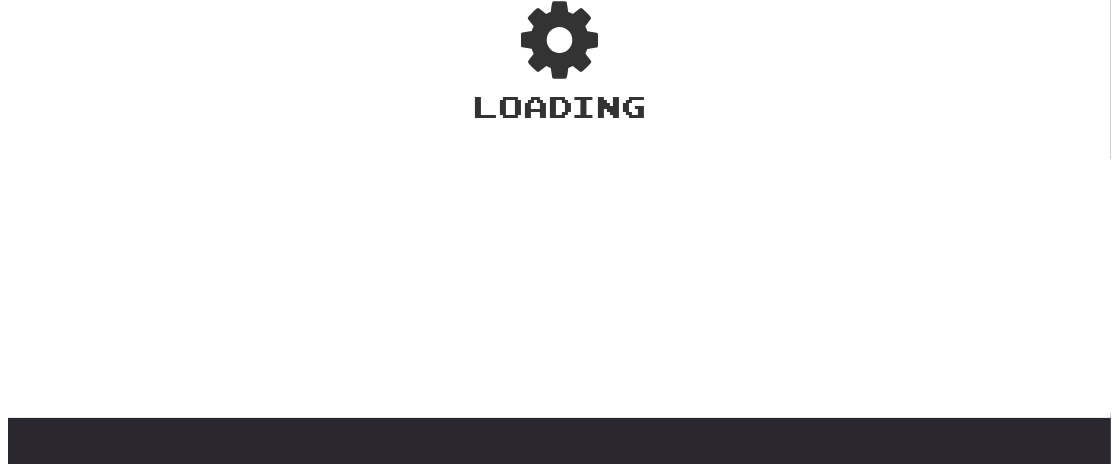 scroll, scrollTop: 136, scrollLeft: 0, axis: vertical 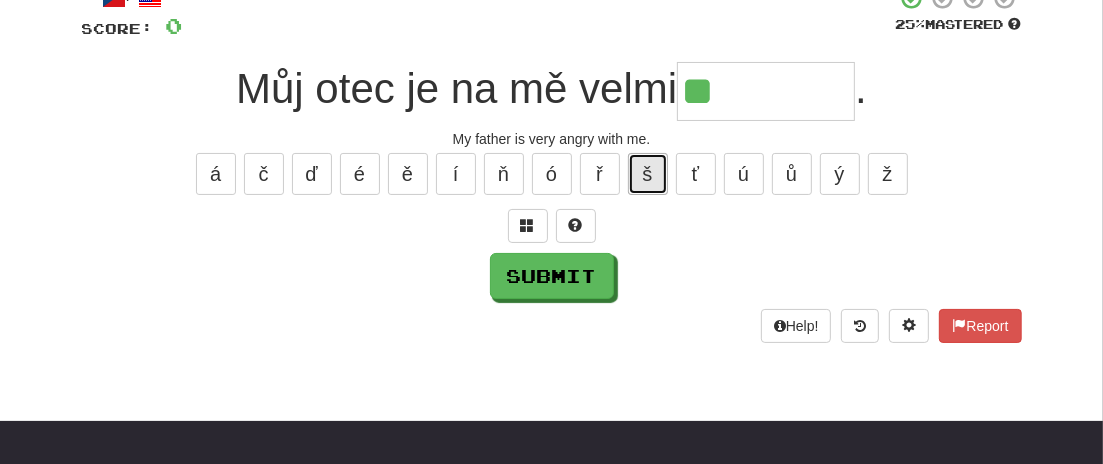click on "š" at bounding box center (648, 174) 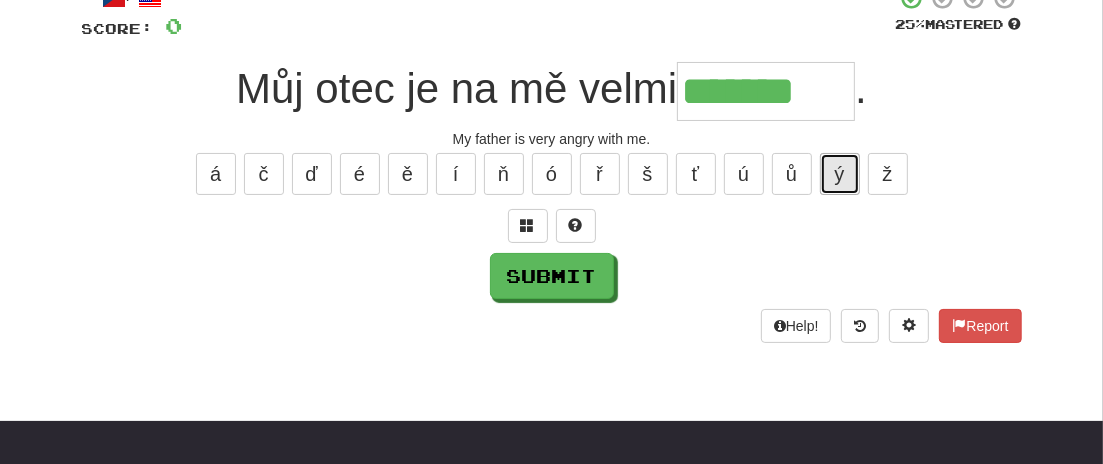 click on "ý" at bounding box center (840, 174) 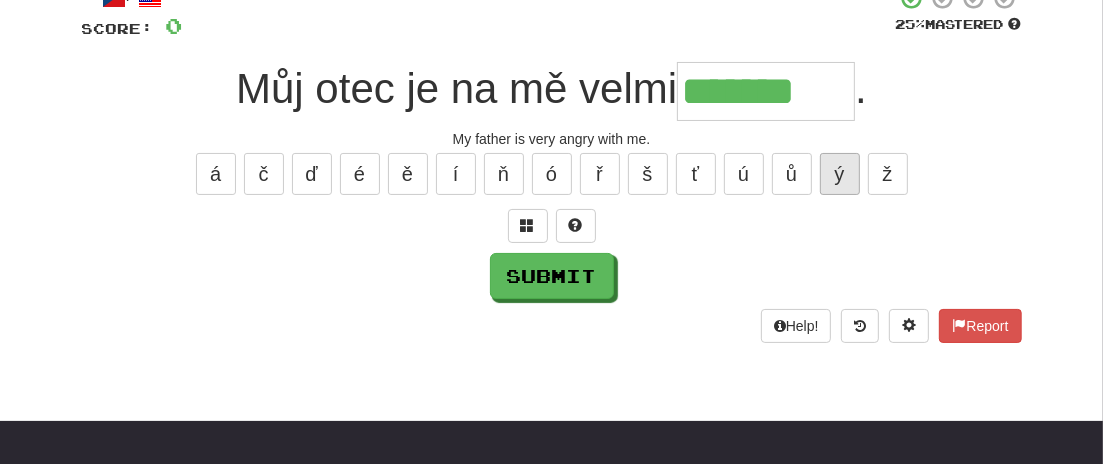 type on "********" 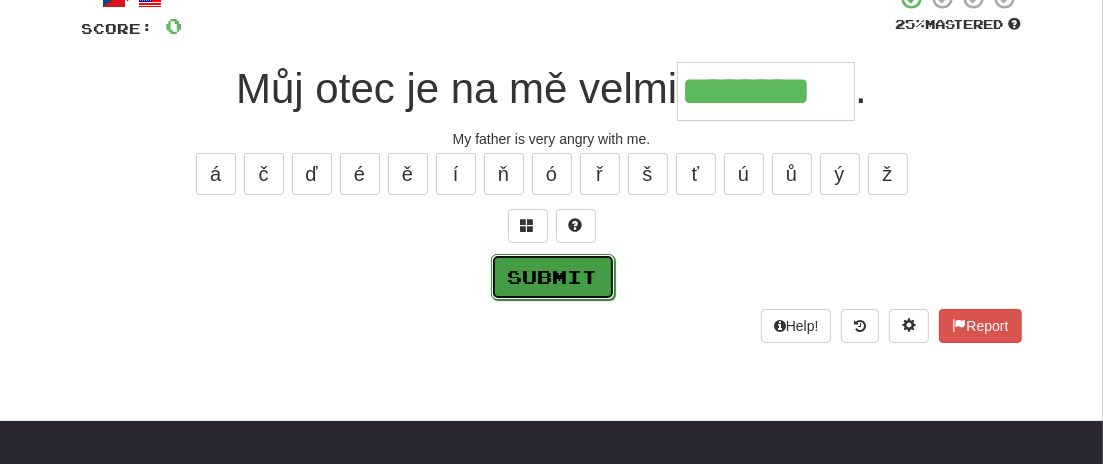 click on "Submit" at bounding box center [553, 277] 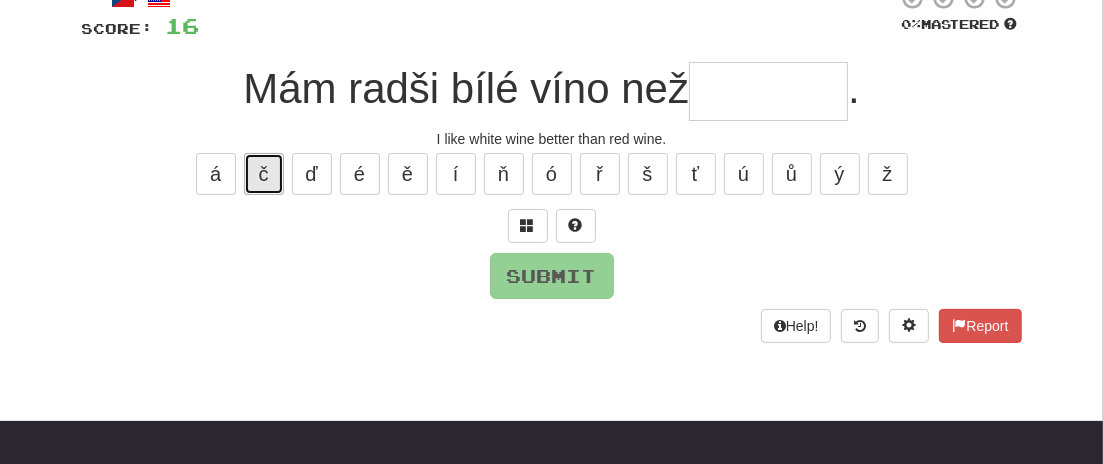 click on "č" at bounding box center [264, 174] 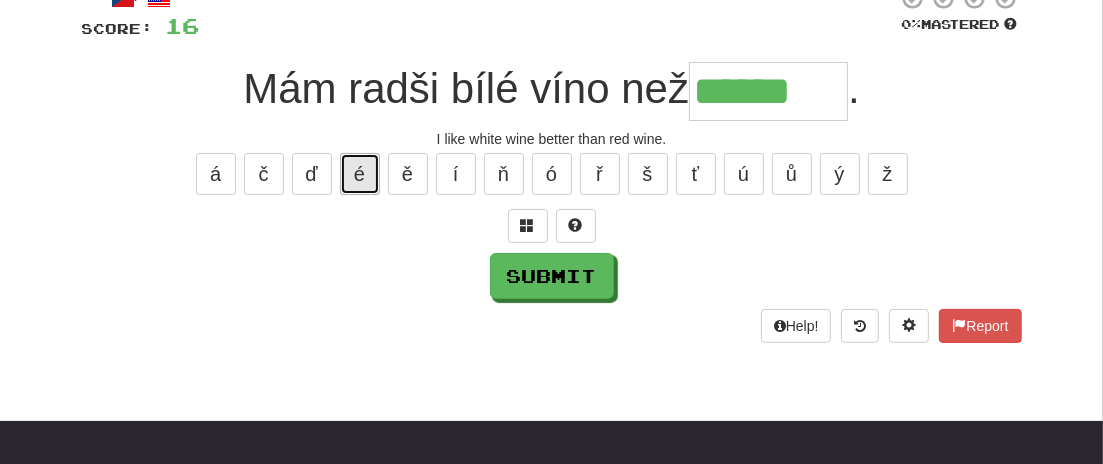 click on "é" at bounding box center (360, 174) 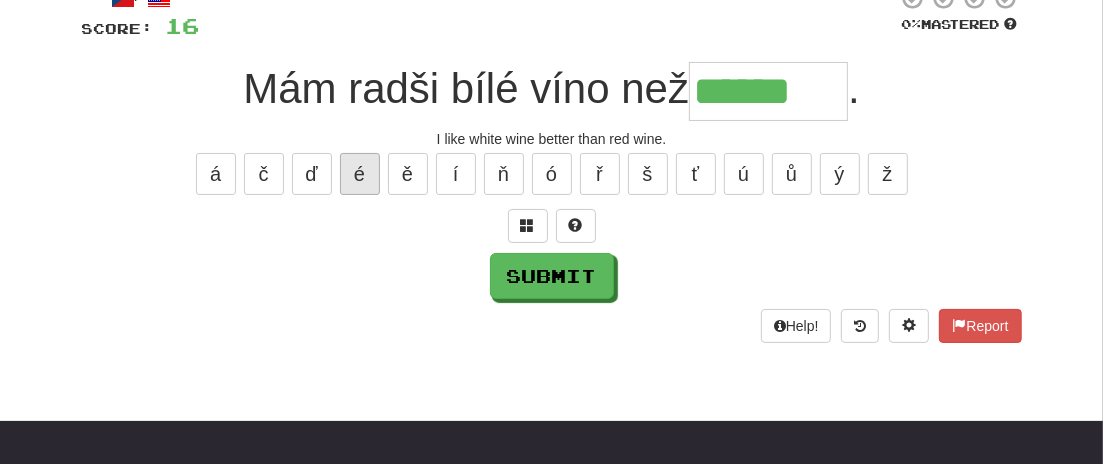 type on "*******" 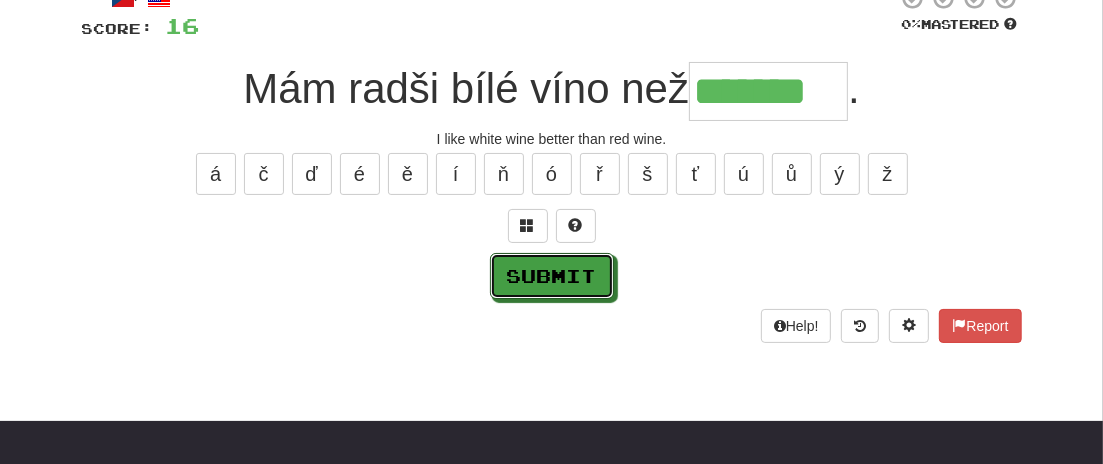 click on "Submit" at bounding box center (552, 276) 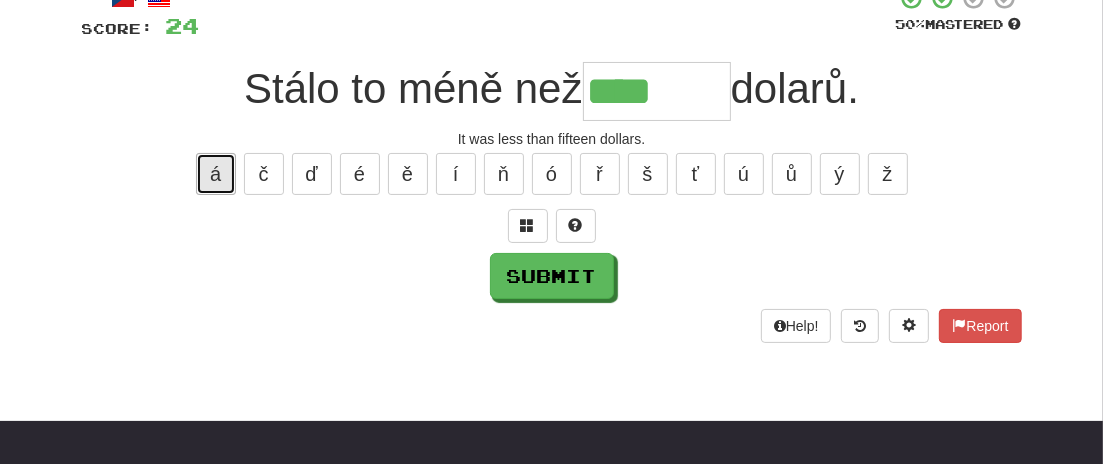 click on "á" at bounding box center [216, 174] 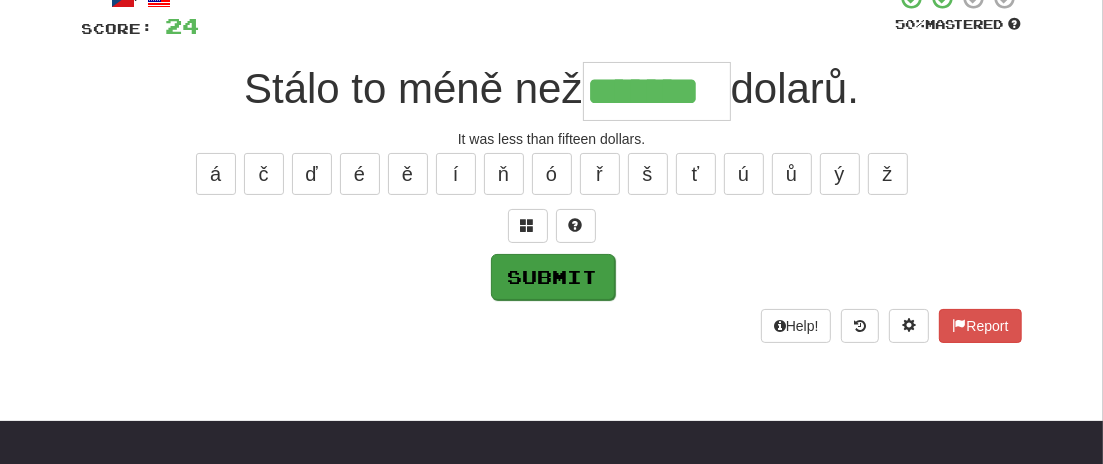 type on "*******" 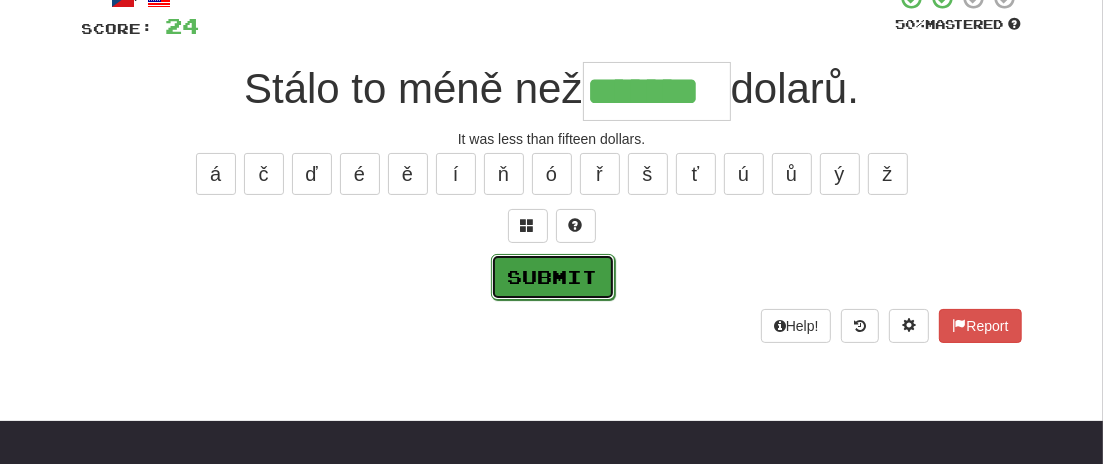 click on "Submit" at bounding box center [553, 277] 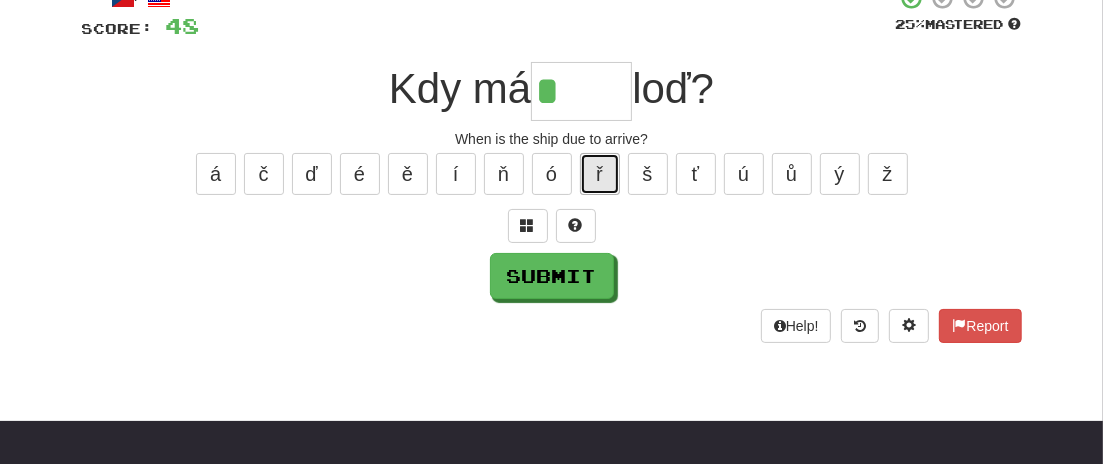 click on "ř" at bounding box center (600, 174) 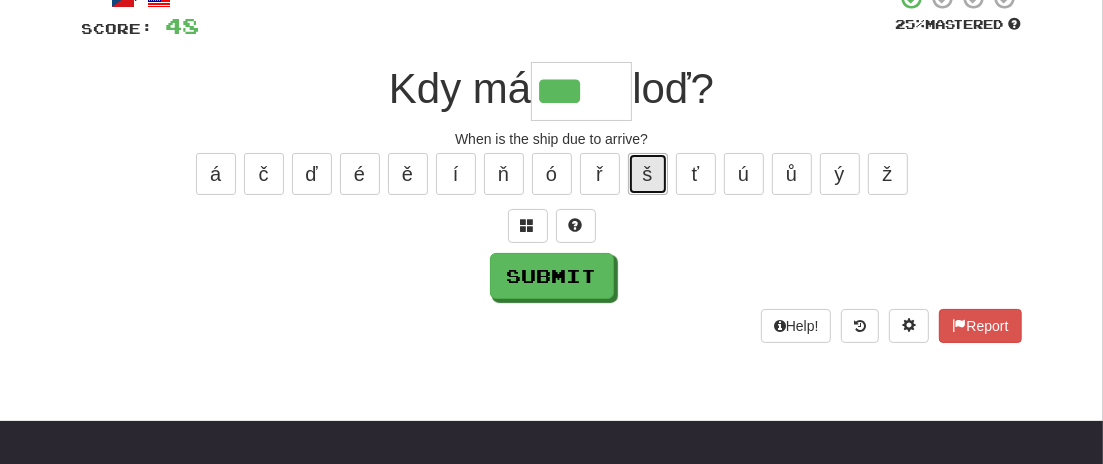 click on "š" at bounding box center (648, 174) 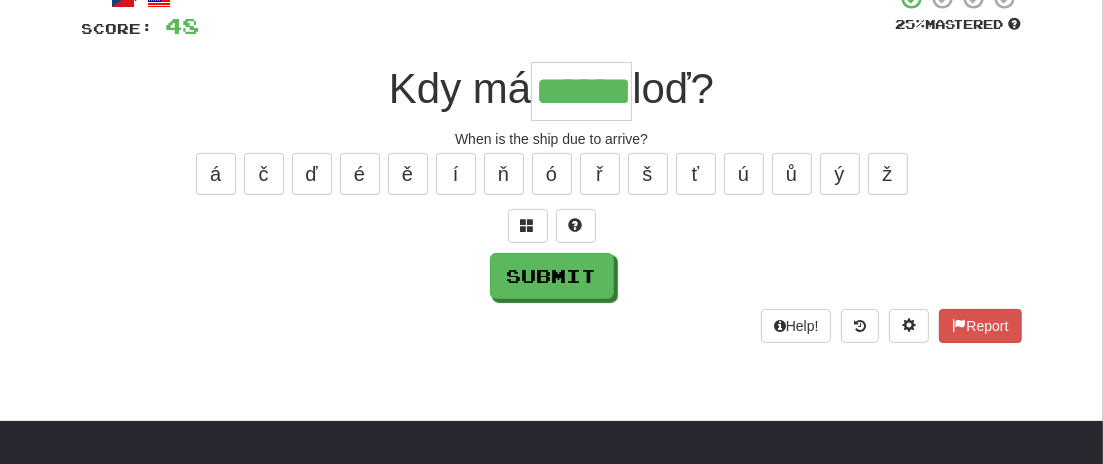 type on "******" 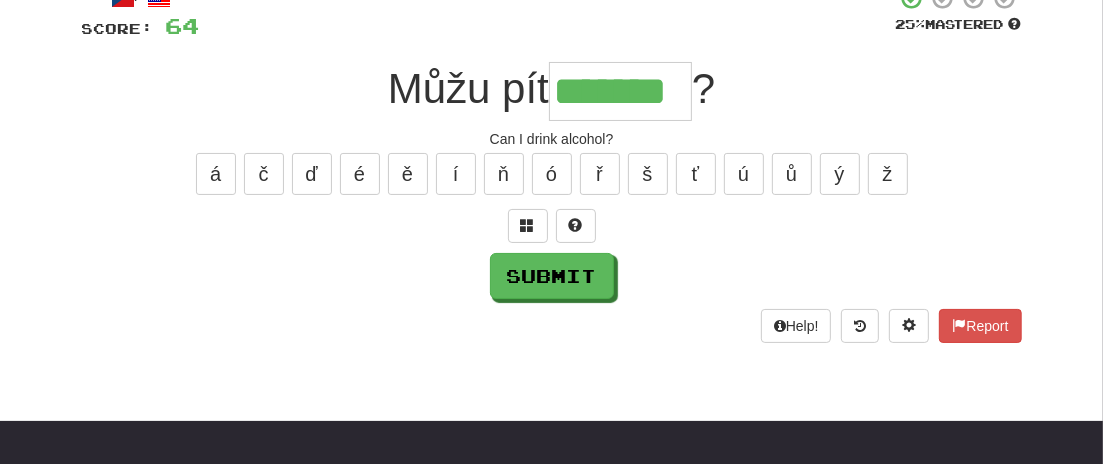 type on "*******" 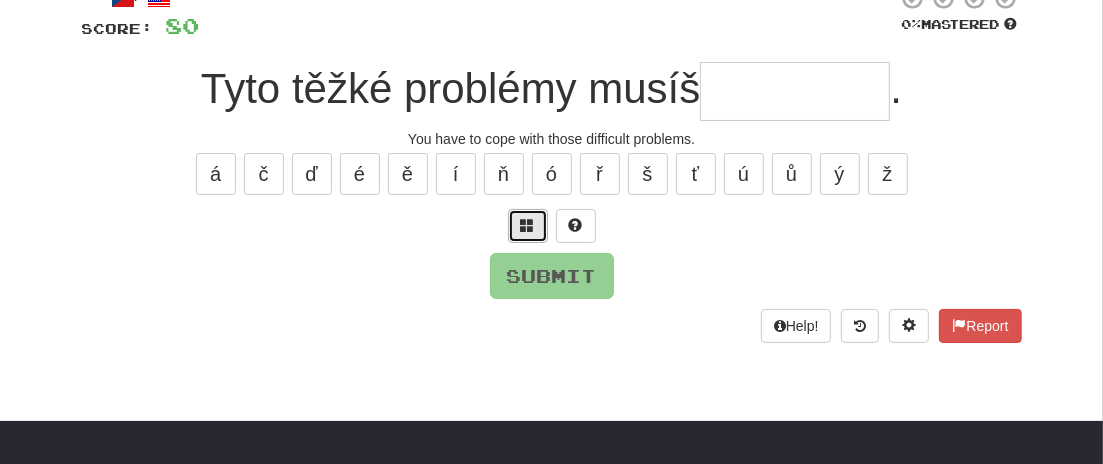 click at bounding box center [528, 225] 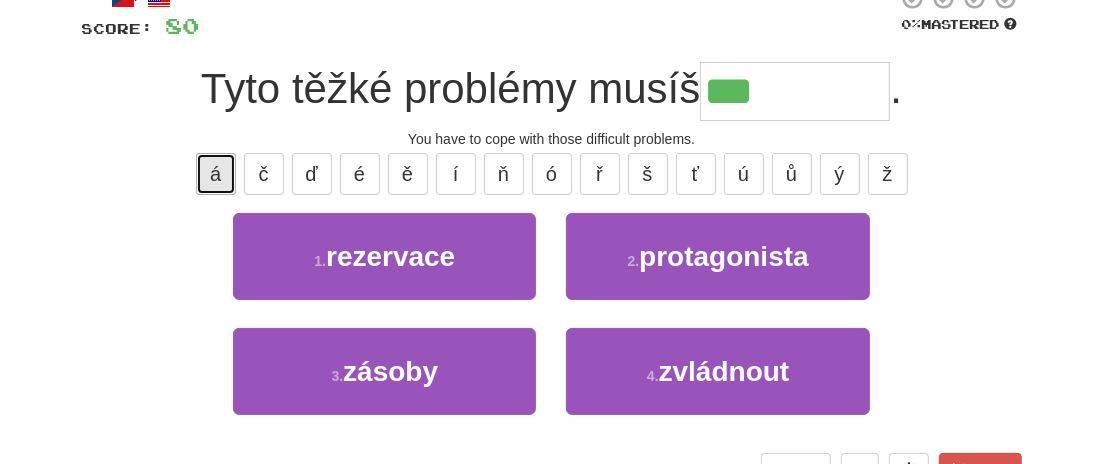 click on "á" at bounding box center (216, 174) 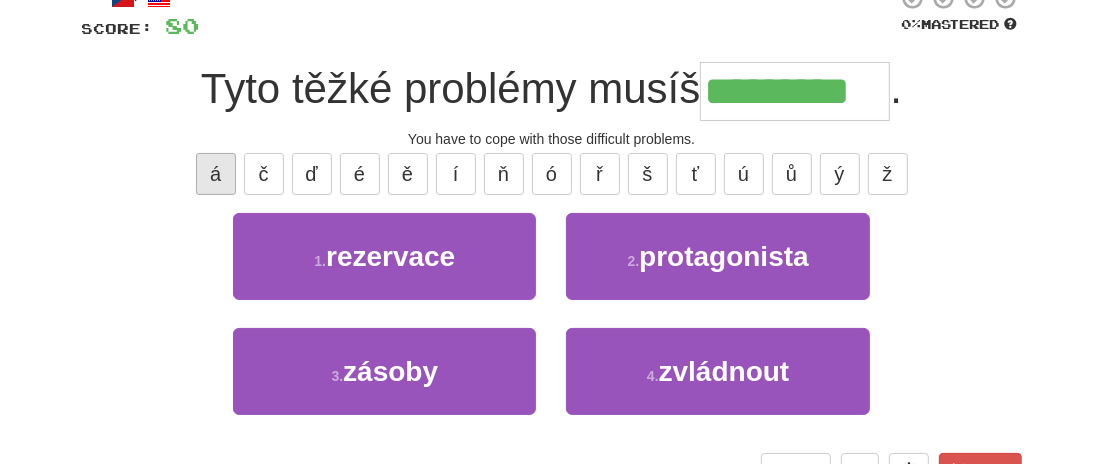 type on "*********" 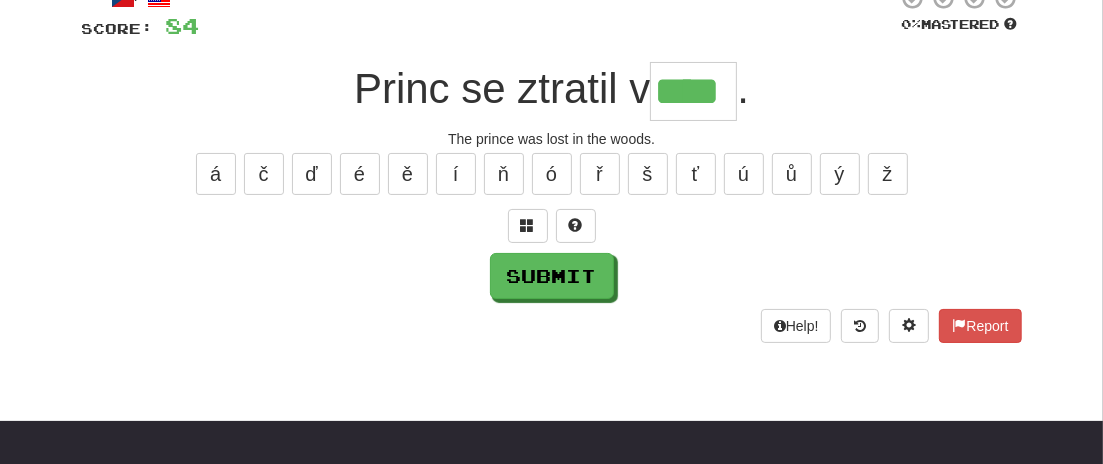 type on "****" 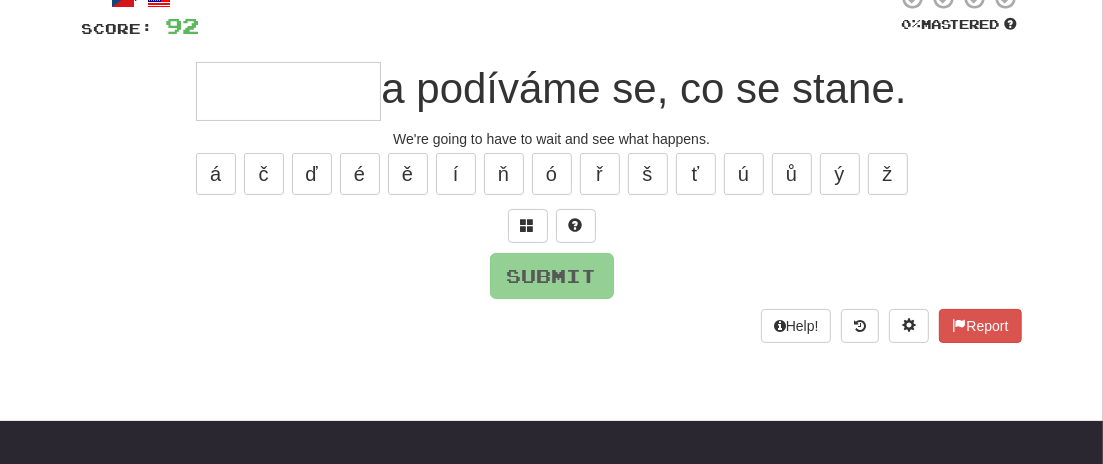type on "*" 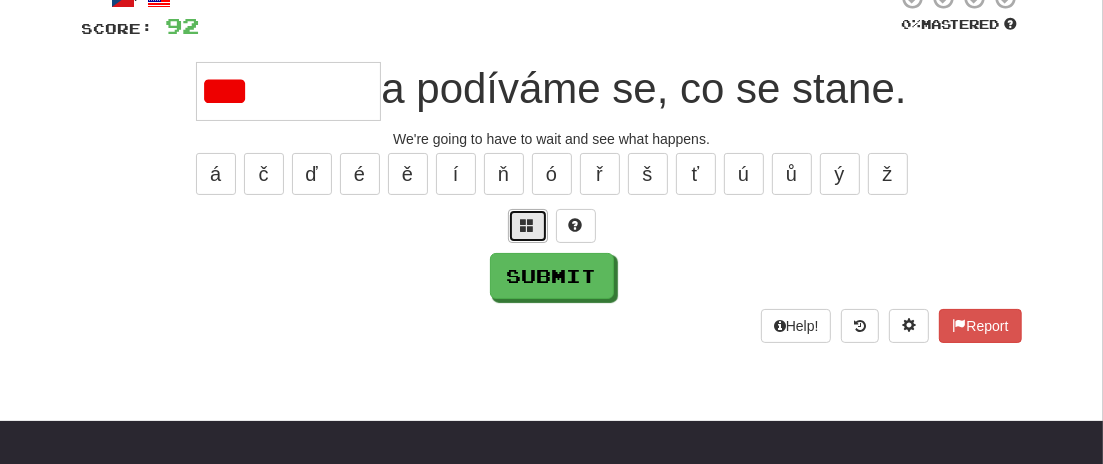 click at bounding box center (528, 226) 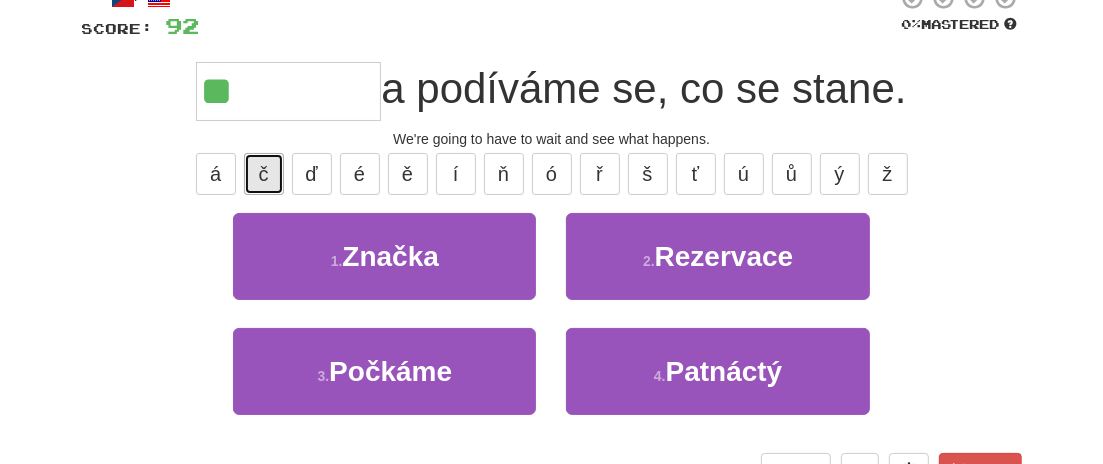 click on "č" at bounding box center (264, 174) 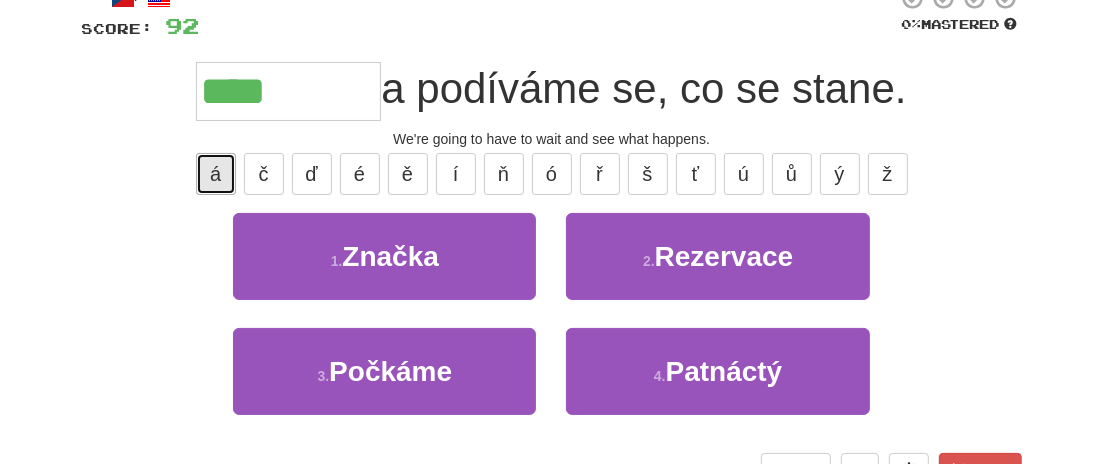 click on "á" at bounding box center (216, 174) 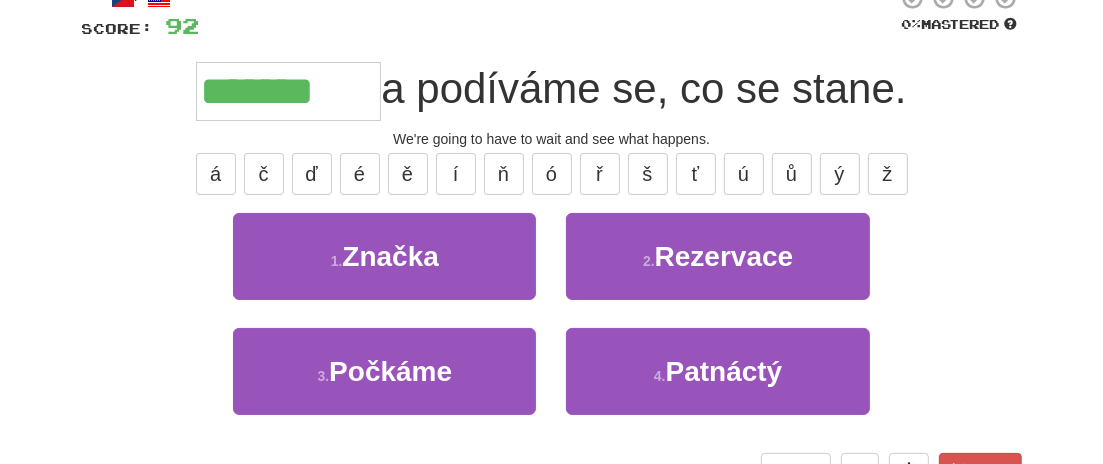 type on "*******" 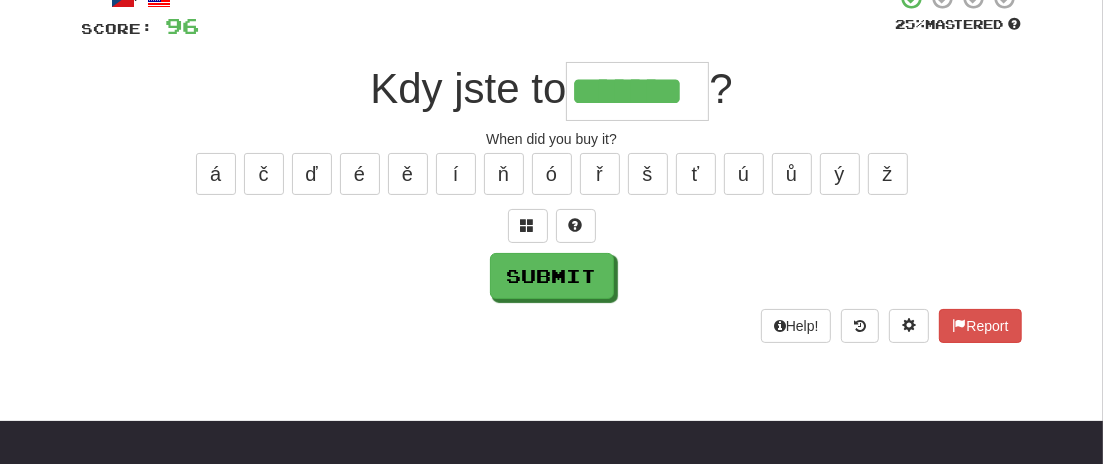 type on "*******" 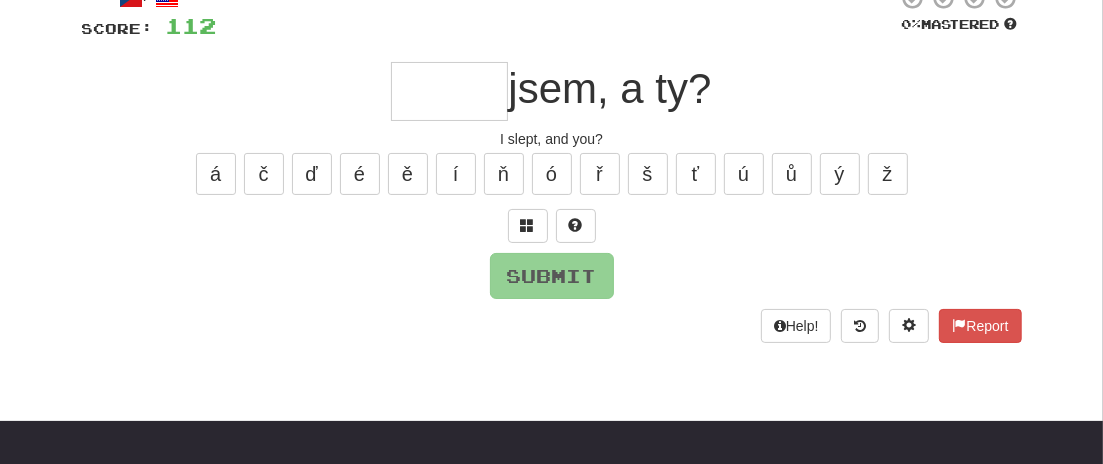 type on "*" 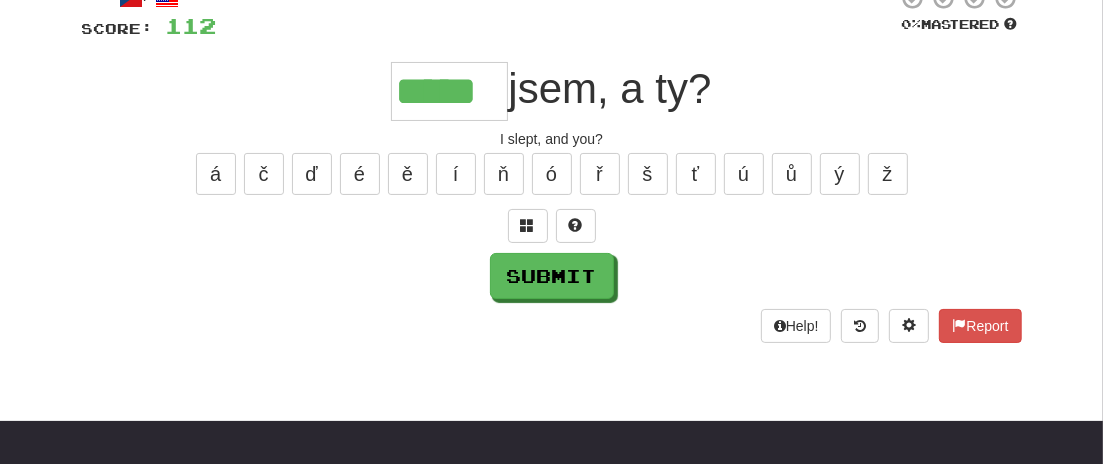 type on "*****" 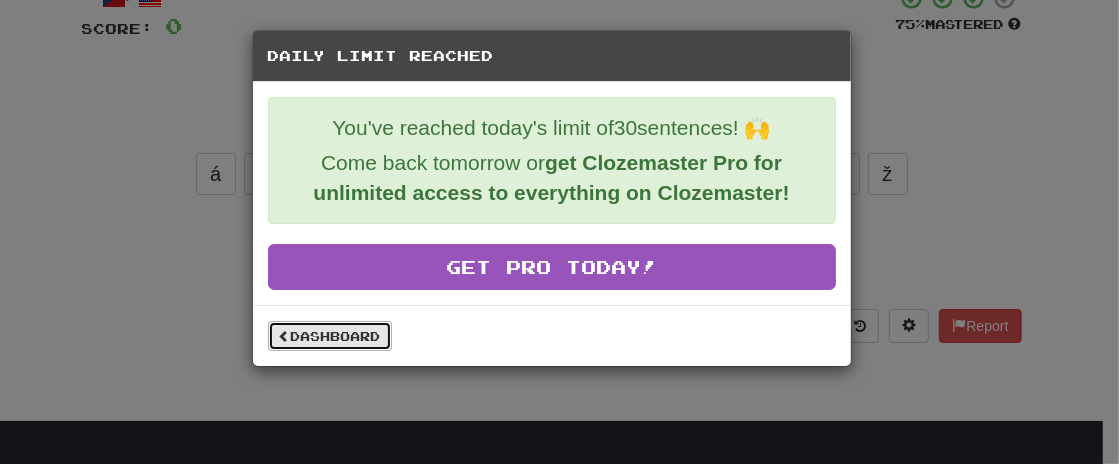 click on "Dashboard" at bounding box center (330, 336) 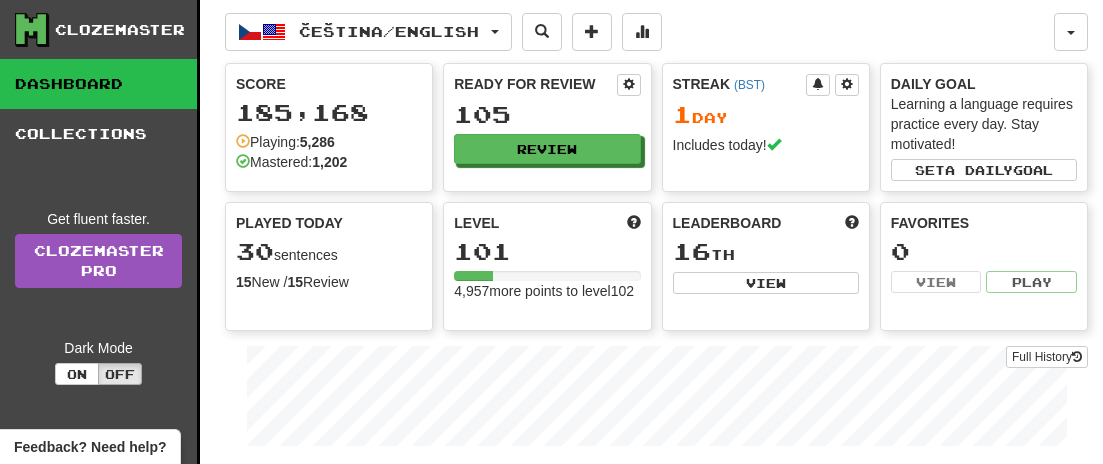 scroll, scrollTop: 0, scrollLeft: 0, axis: both 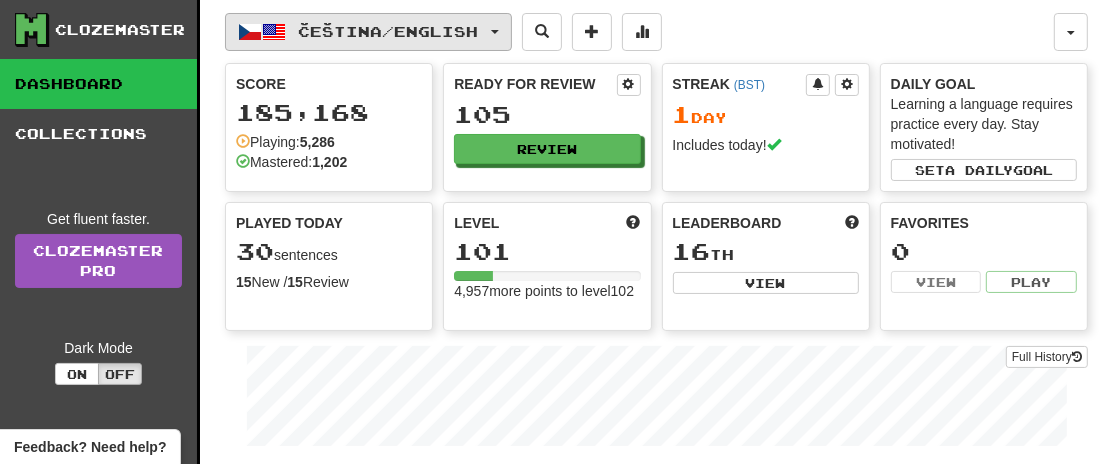 click on "Čeština  /  English" at bounding box center [368, 32] 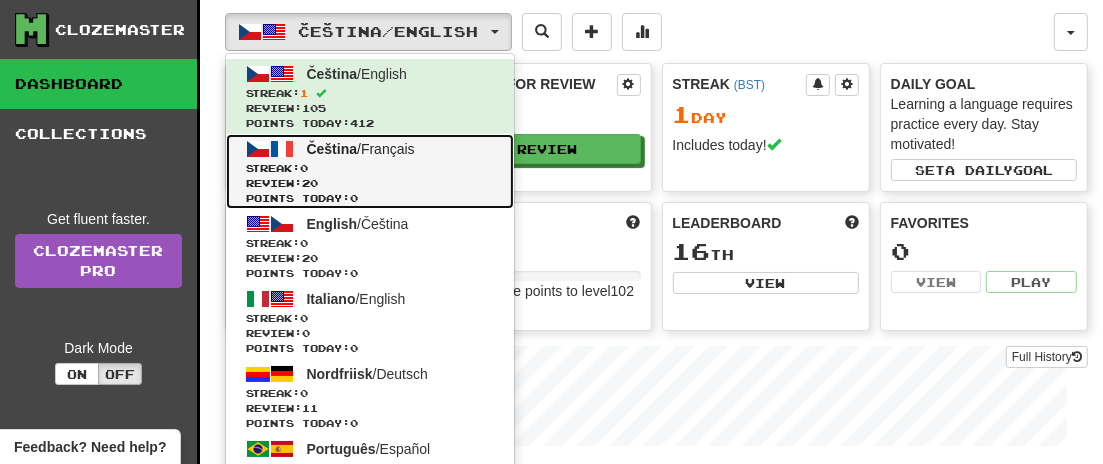 click on "Streak:  0" at bounding box center [370, 168] 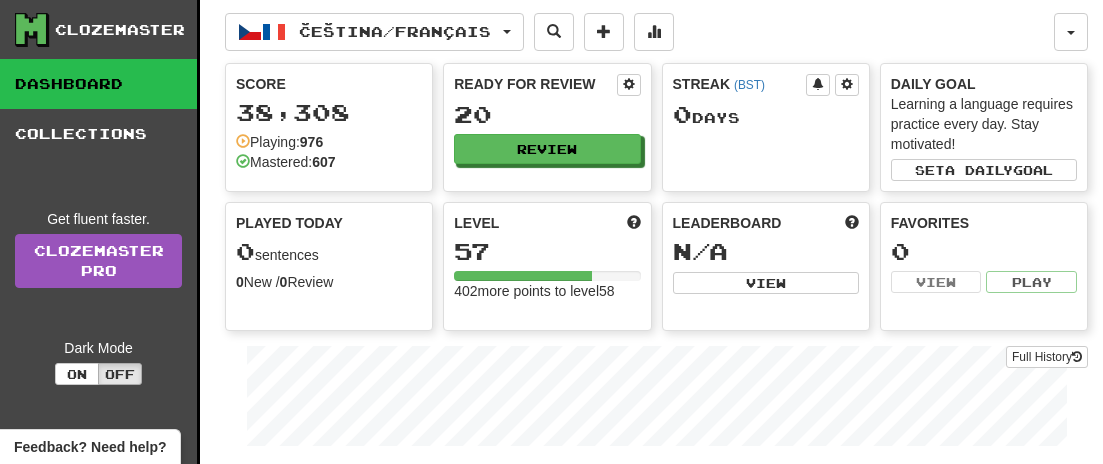 scroll, scrollTop: 0, scrollLeft: 0, axis: both 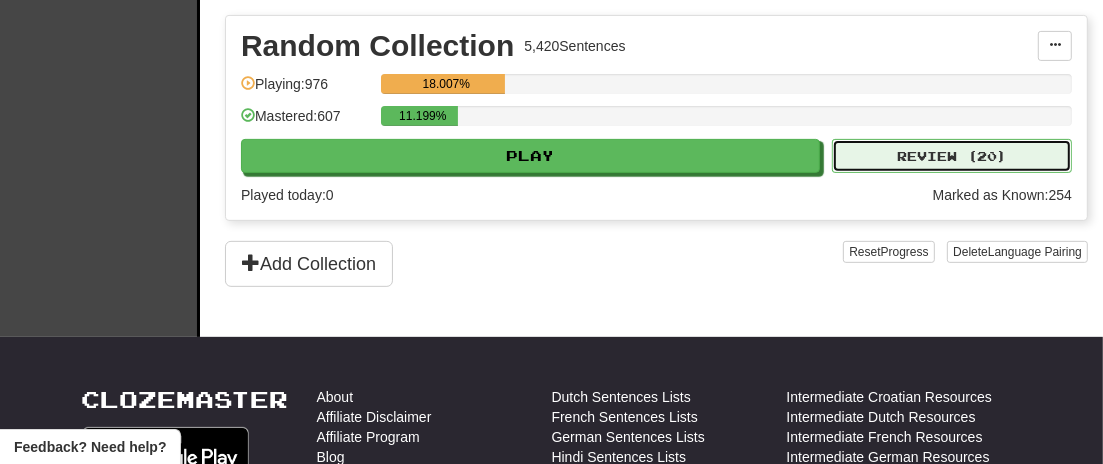click on "Review ( 20 )" at bounding box center [952, 156] 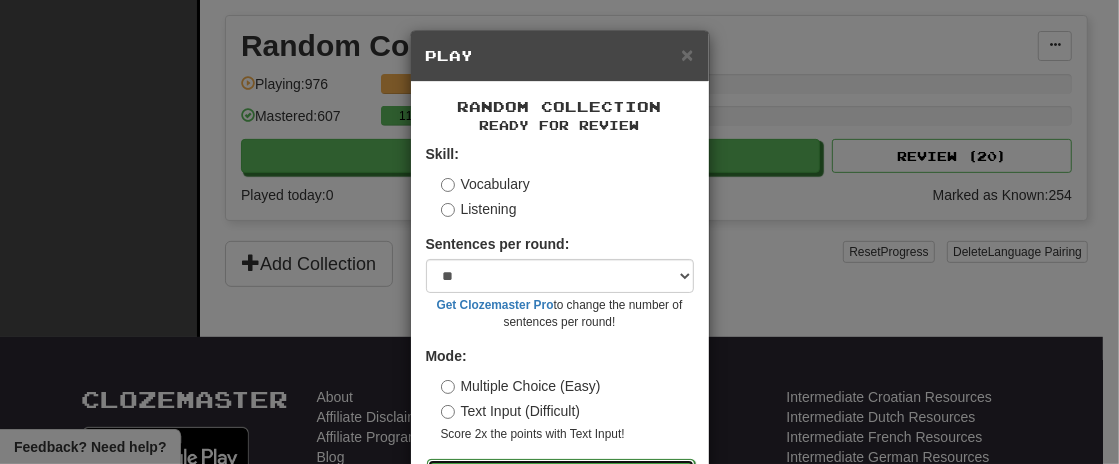 click on "Go" at bounding box center [561, 476] 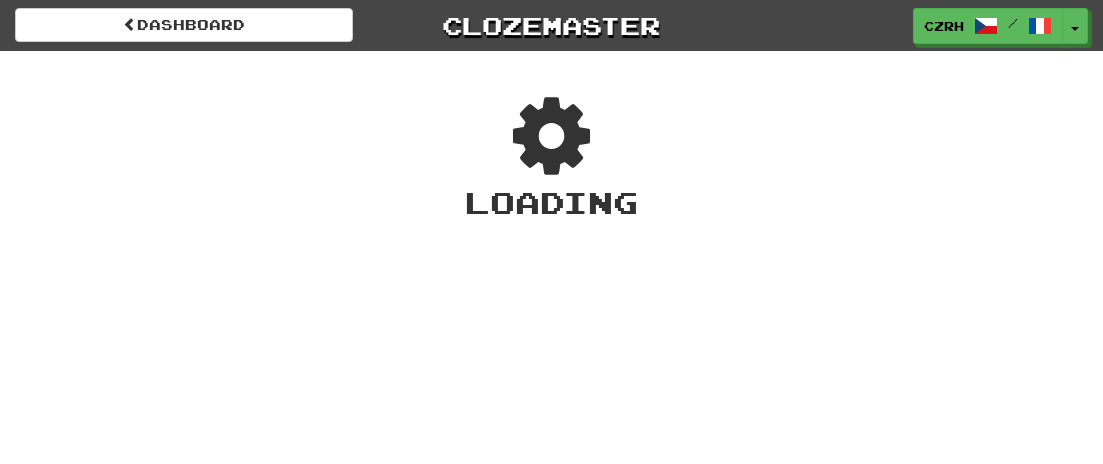 scroll, scrollTop: 0, scrollLeft: 0, axis: both 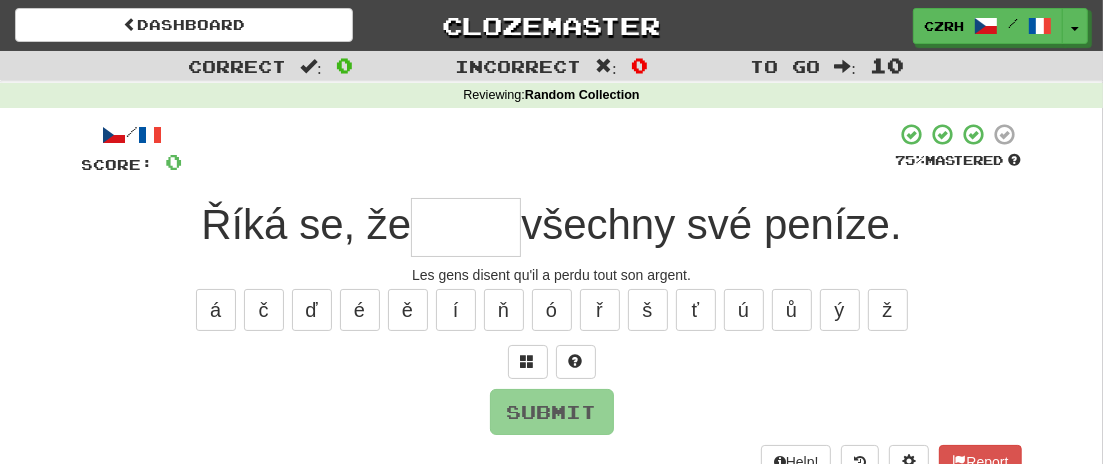 type on "*" 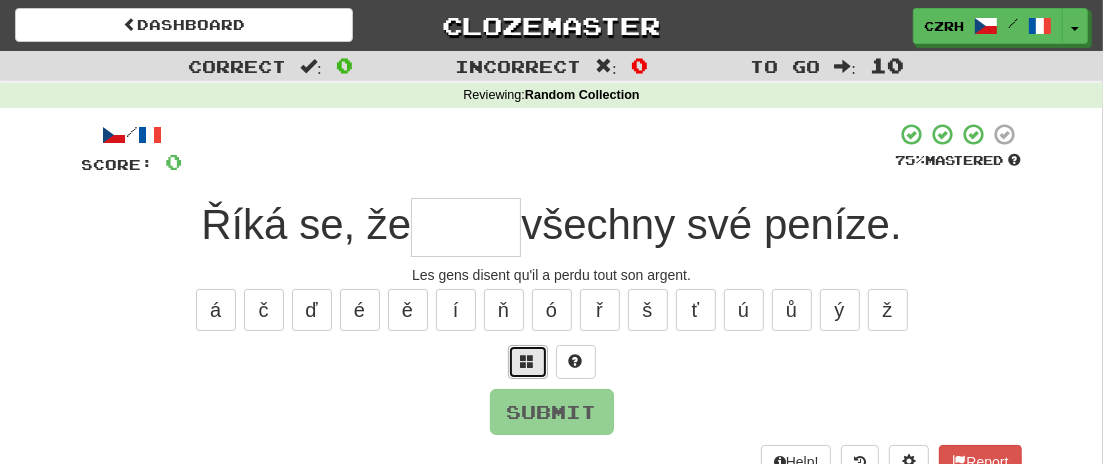 click at bounding box center (528, 361) 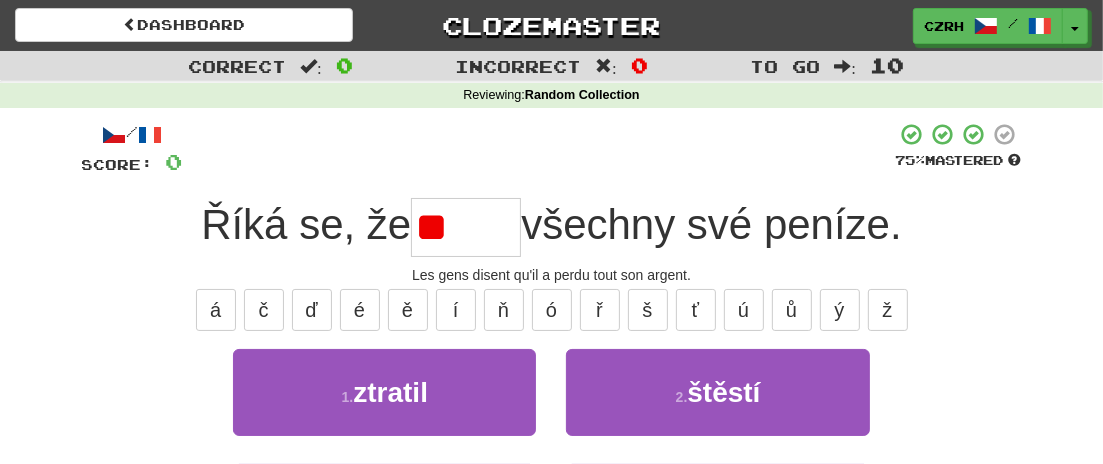 type on "*" 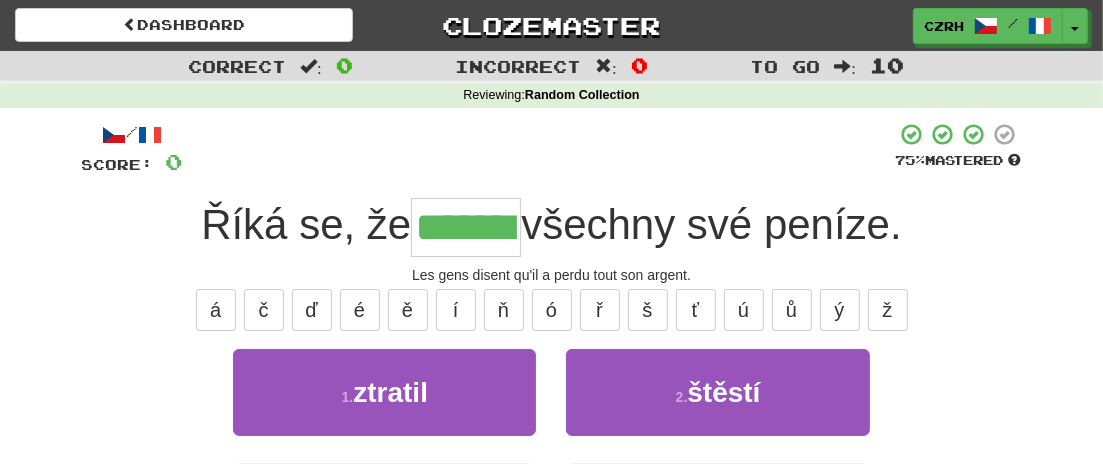 type on "*******" 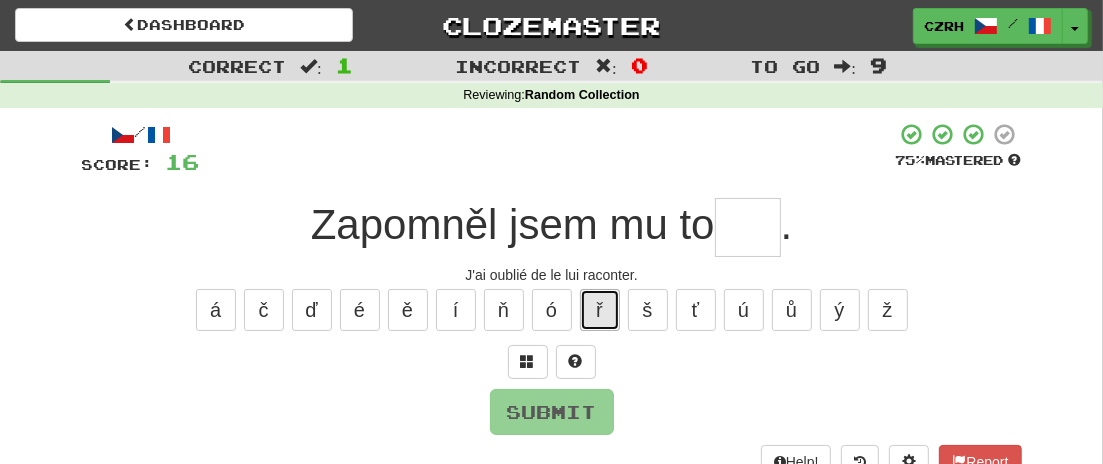 click on "ř" at bounding box center [600, 310] 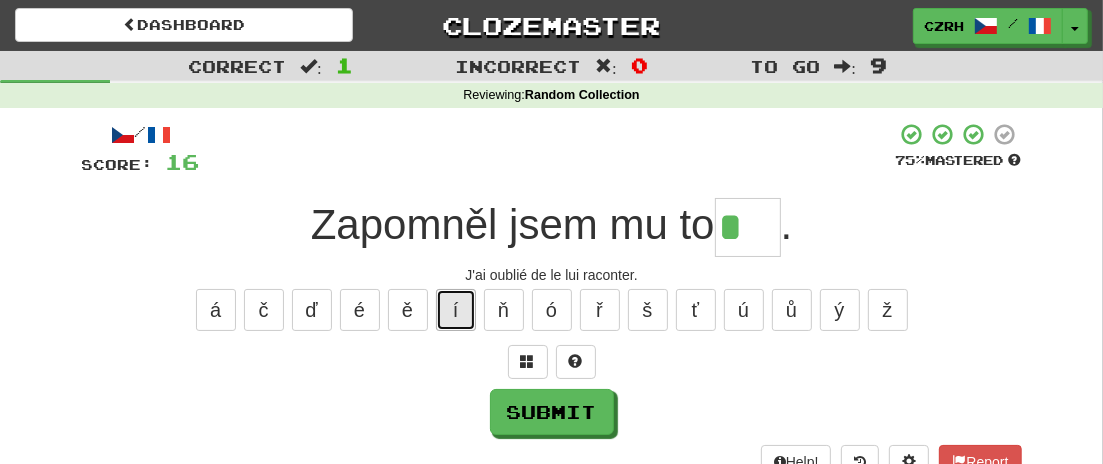 click on "í" at bounding box center [456, 310] 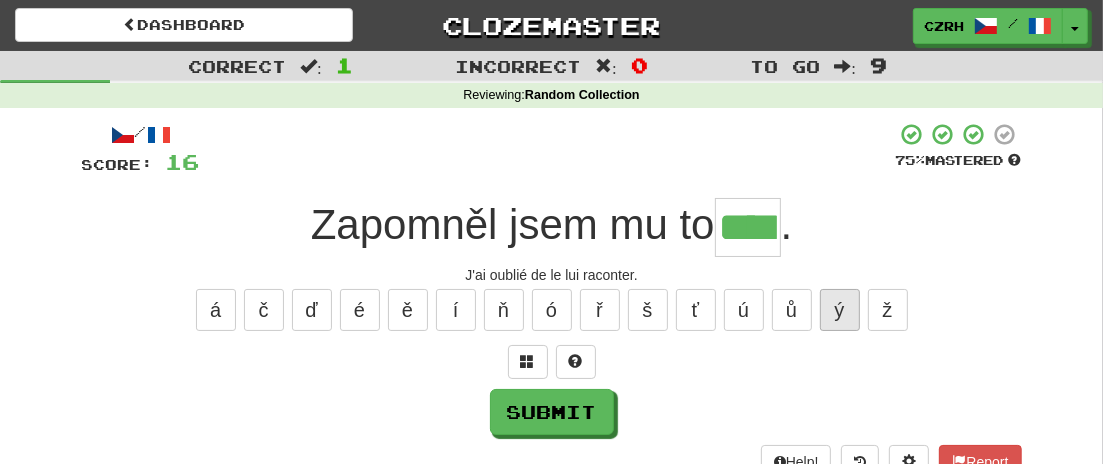 type on "****" 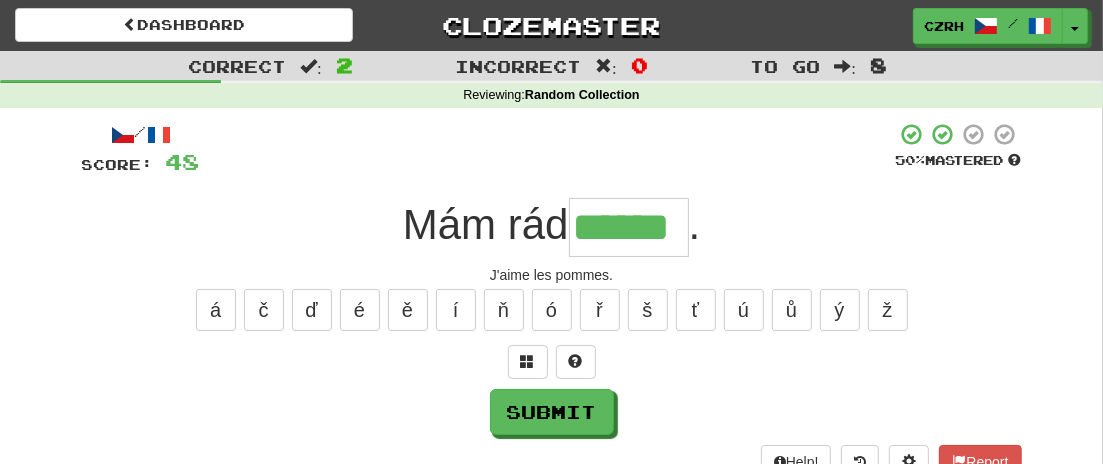 type on "******" 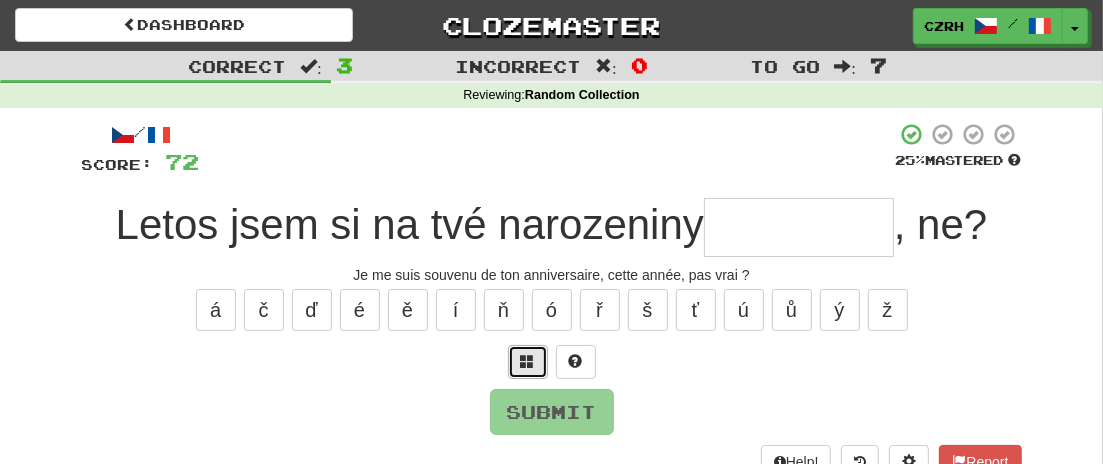 click at bounding box center [528, 361] 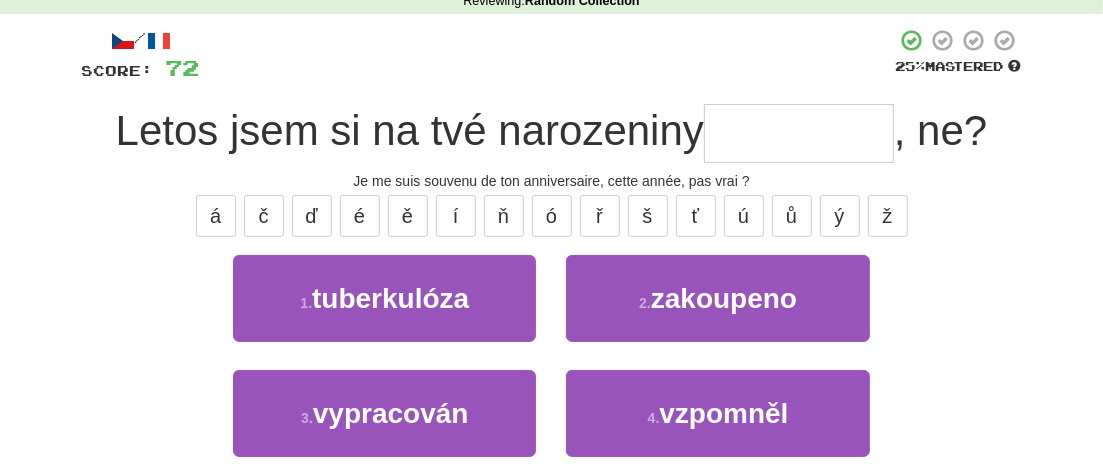 scroll, scrollTop: 98, scrollLeft: 0, axis: vertical 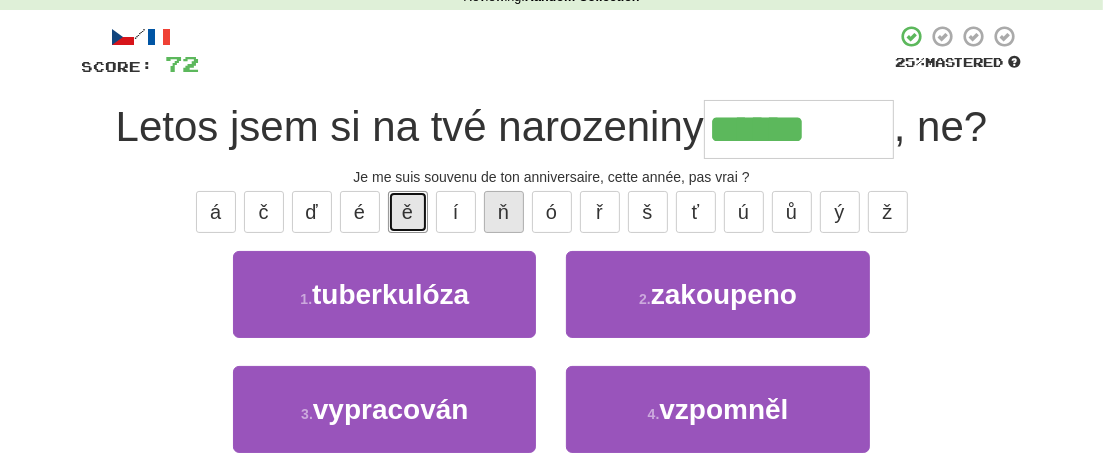 drag, startPoint x: 418, startPoint y: 207, endPoint x: 500, endPoint y: 199, distance: 82.38932 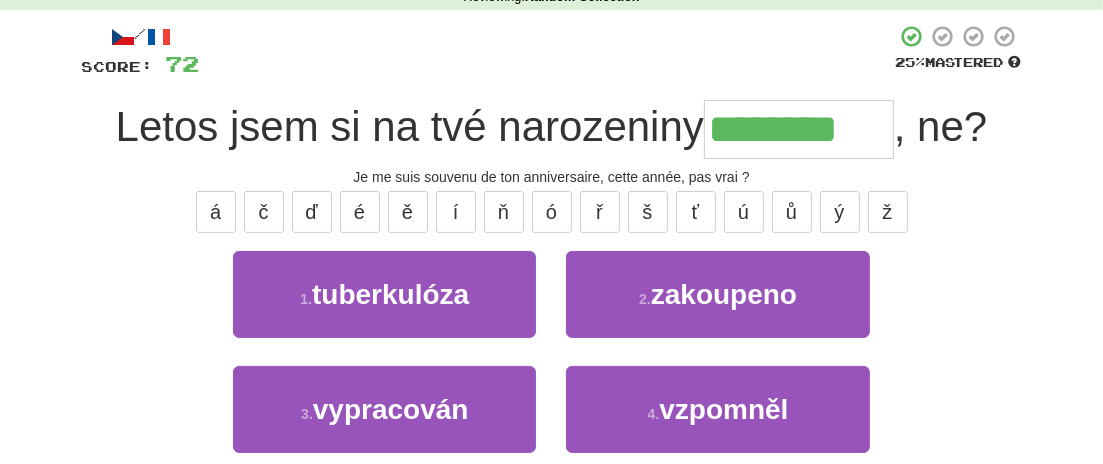 type on "********" 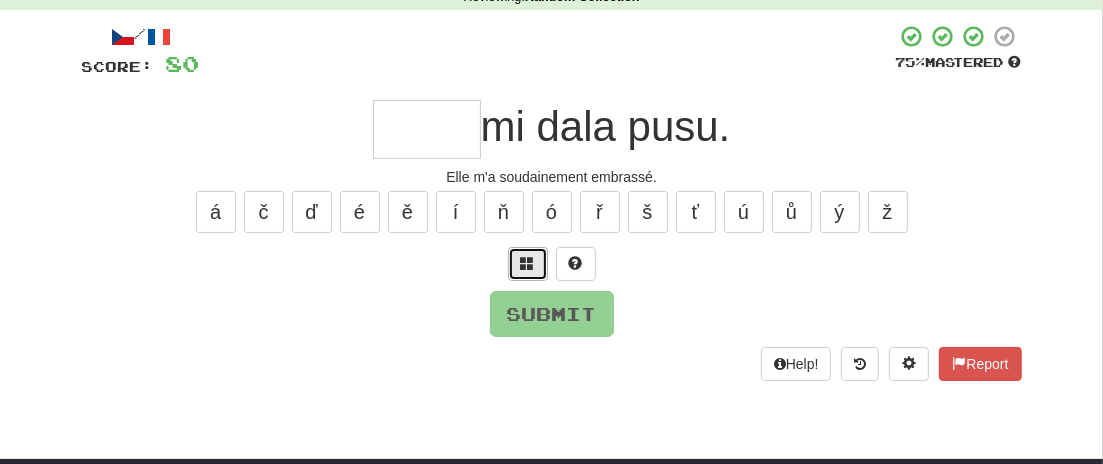 click at bounding box center [528, 264] 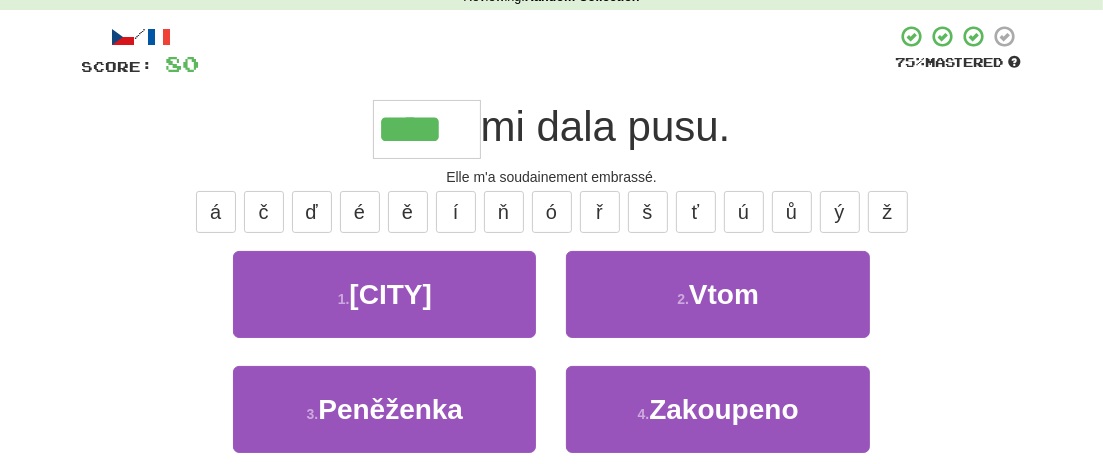 type on "****" 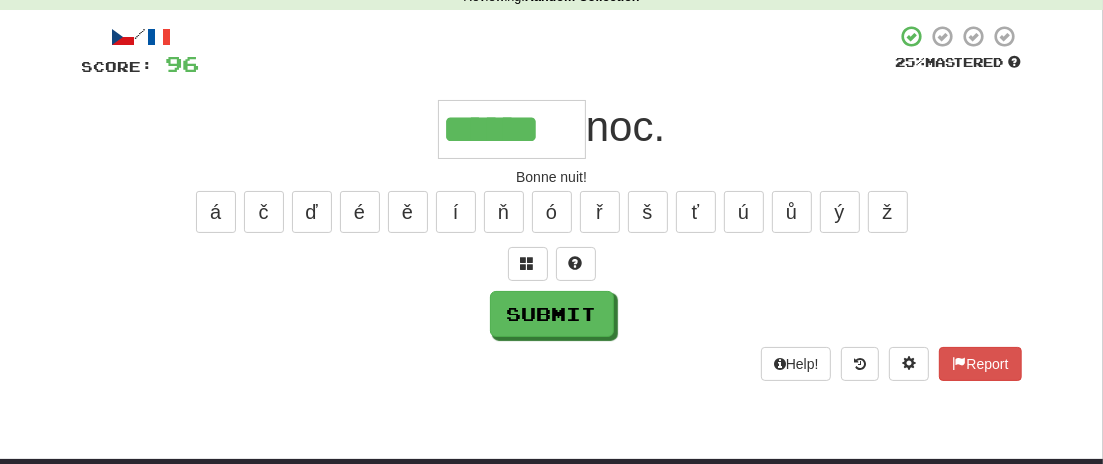 type on "******" 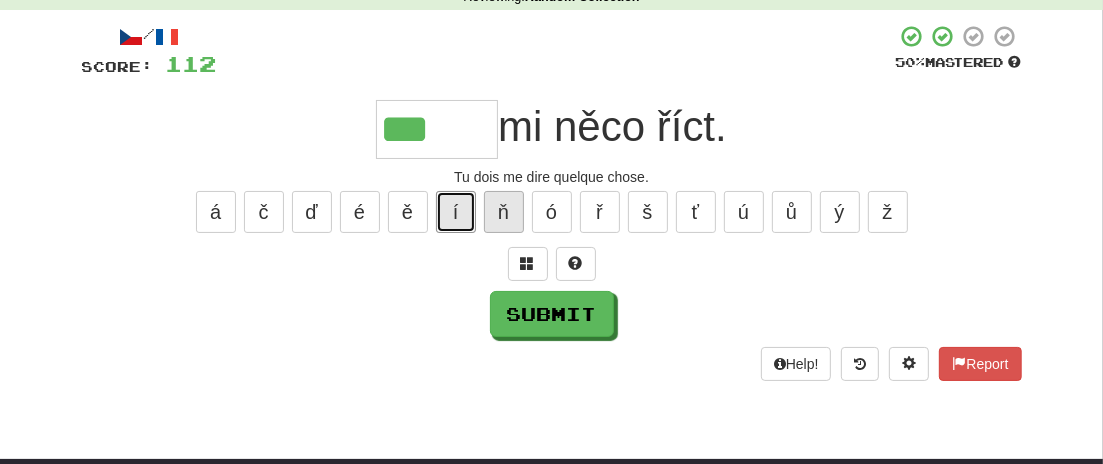 drag, startPoint x: 464, startPoint y: 218, endPoint x: 485, endPoint y: 218, distance: 21 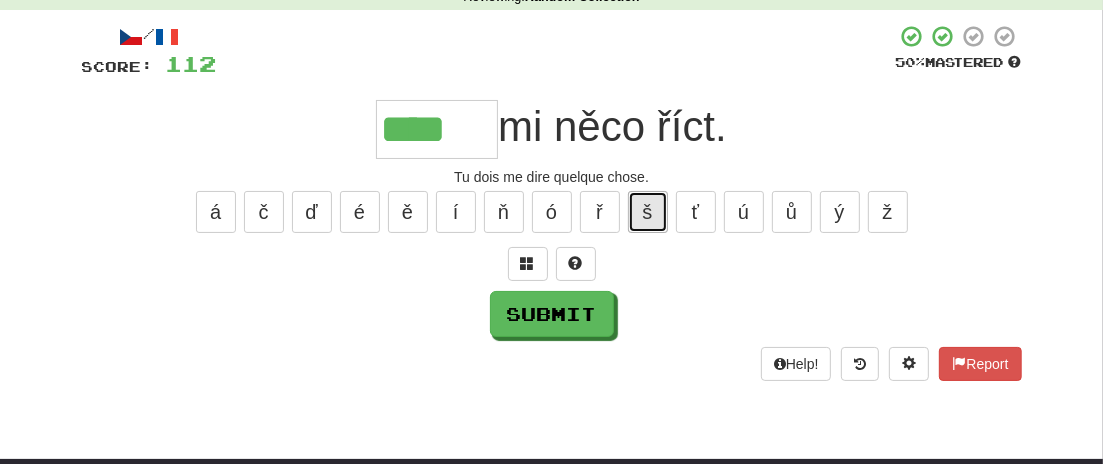 click on "š" at bounding box center (648, 212) 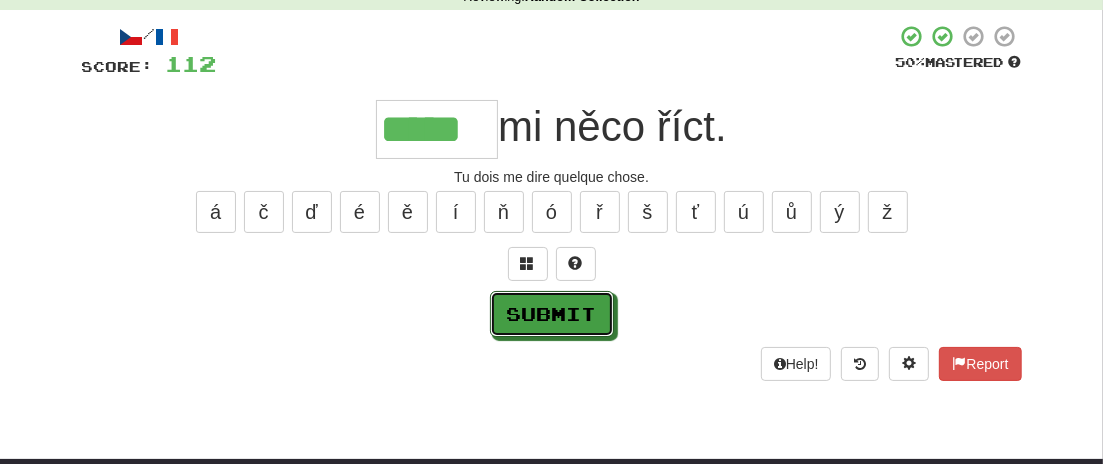 drag, startPoint x: 567, startPoint y: 317, endPoint x: 580, endPoint y: 314, distance: 13.341664 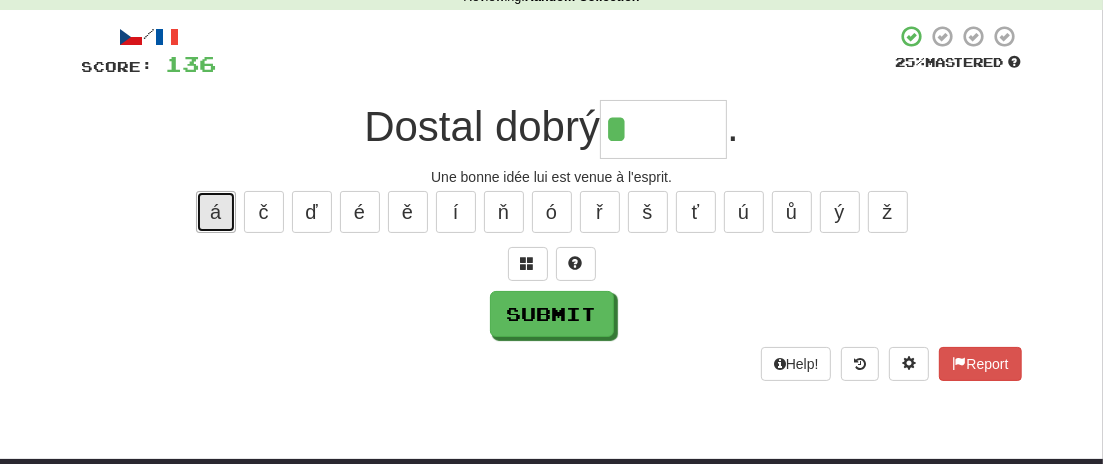 click on "á" at bounding box center [216, 212] 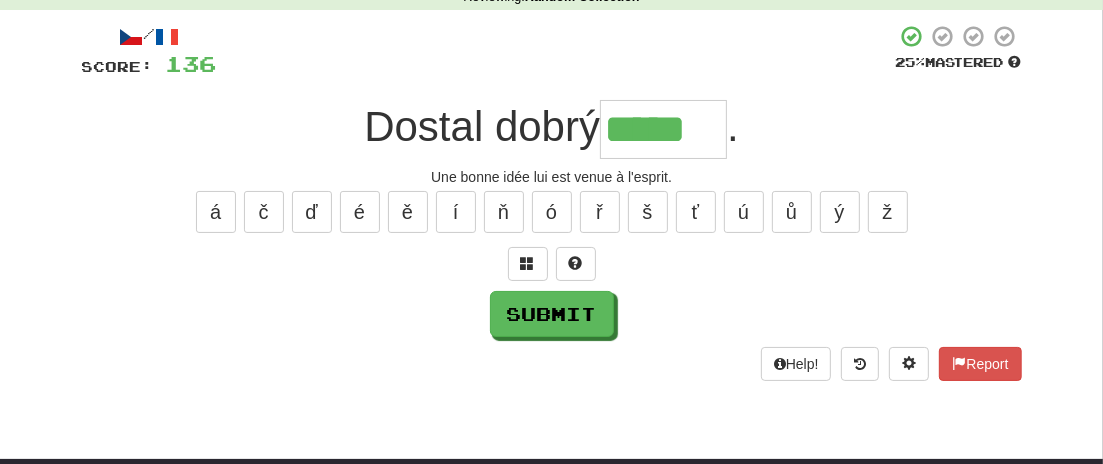 type on "*****" 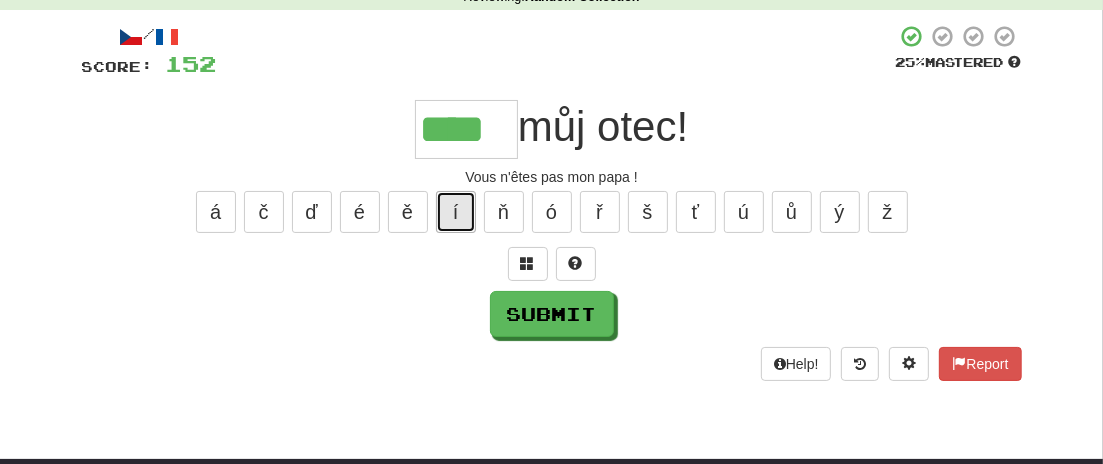 click on "í" at bounding box center (456, 212) 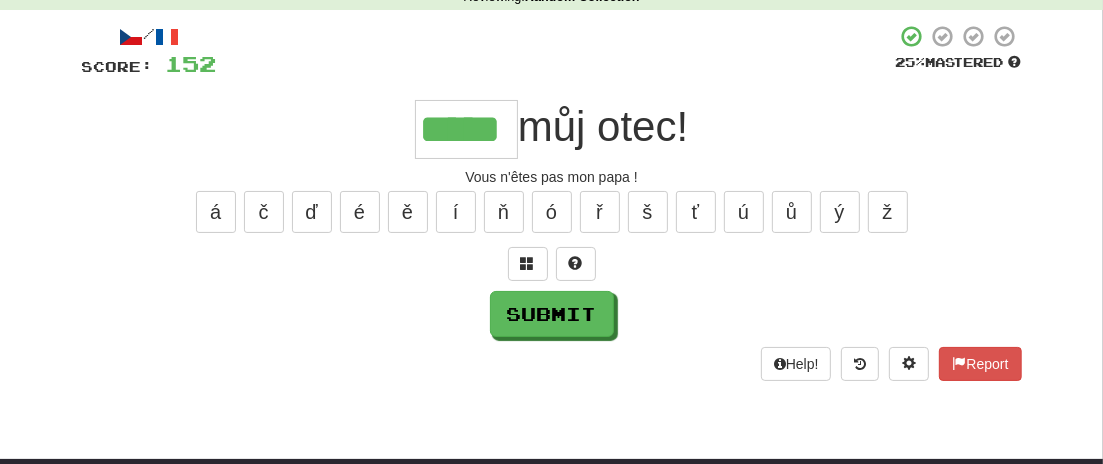type on "*****" 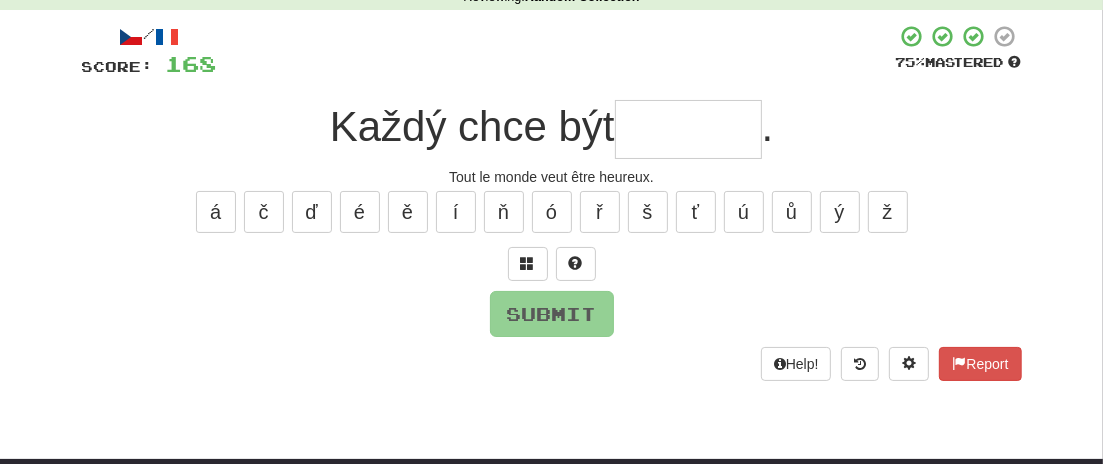 type on "*" 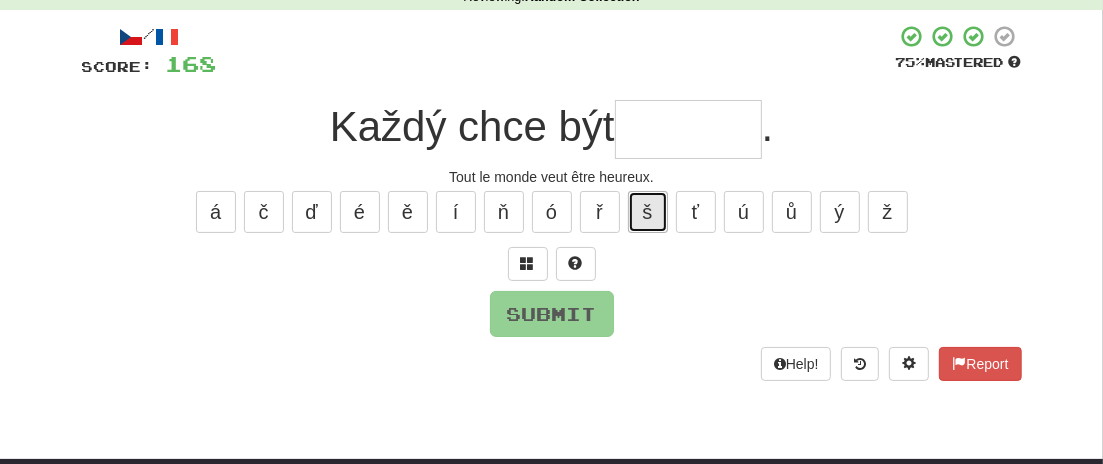 click on "š" at bounding box center (648, 212) 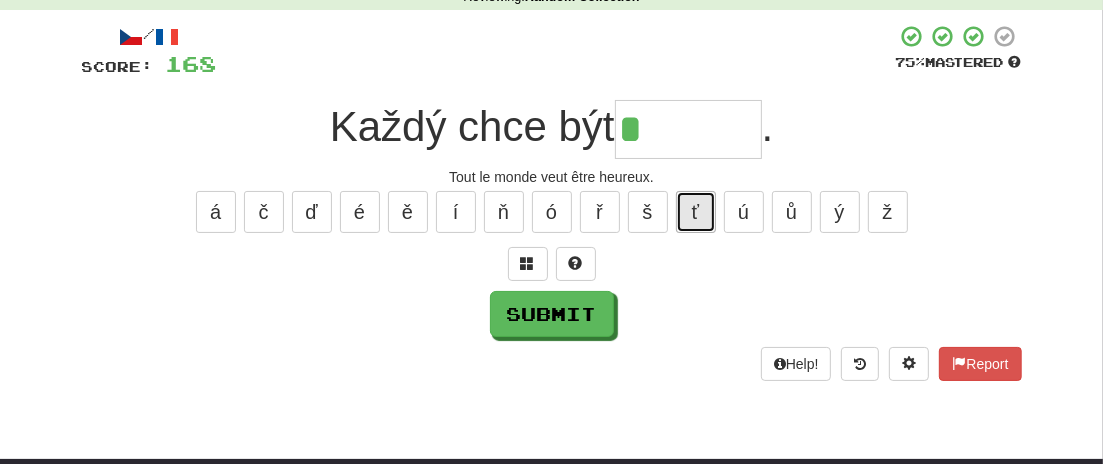 click on "ť" at bounding box center [696, 212] 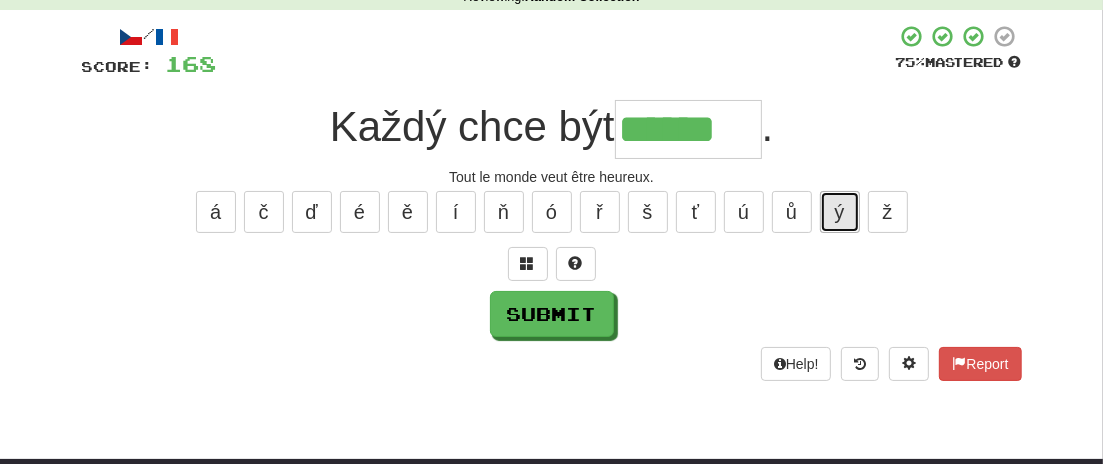 click on "ý" at bounding box center [840, 212] 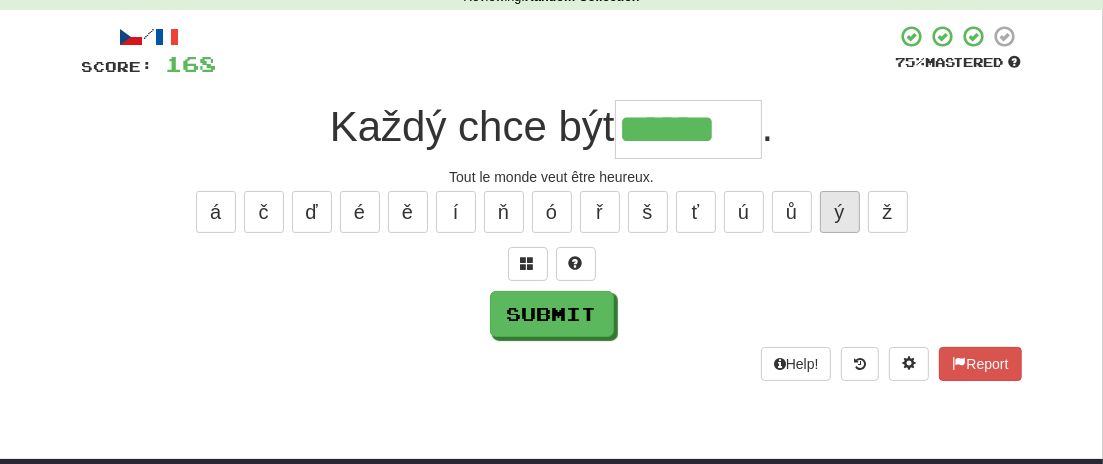 type on "*******" 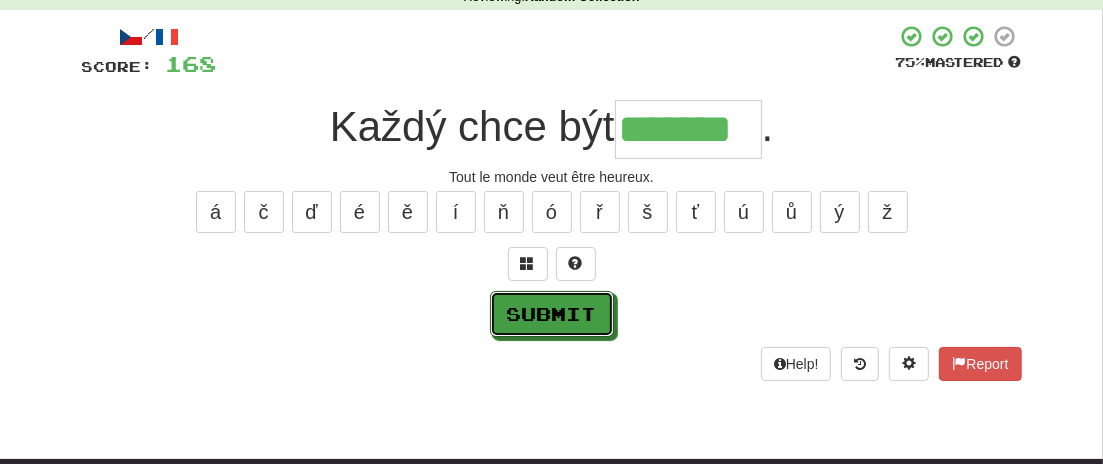 drag, startPoint x: 559, startPoint y: 302, endPoint x: 721, endPoint y: 302, distance: 162 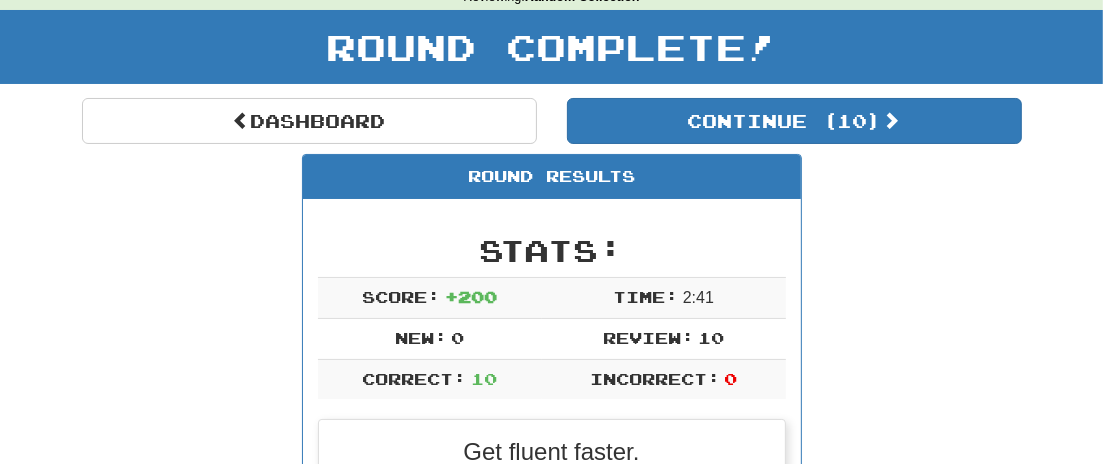 scroll, scrollTop: 138, scrollLeft: 0, axis: vertical 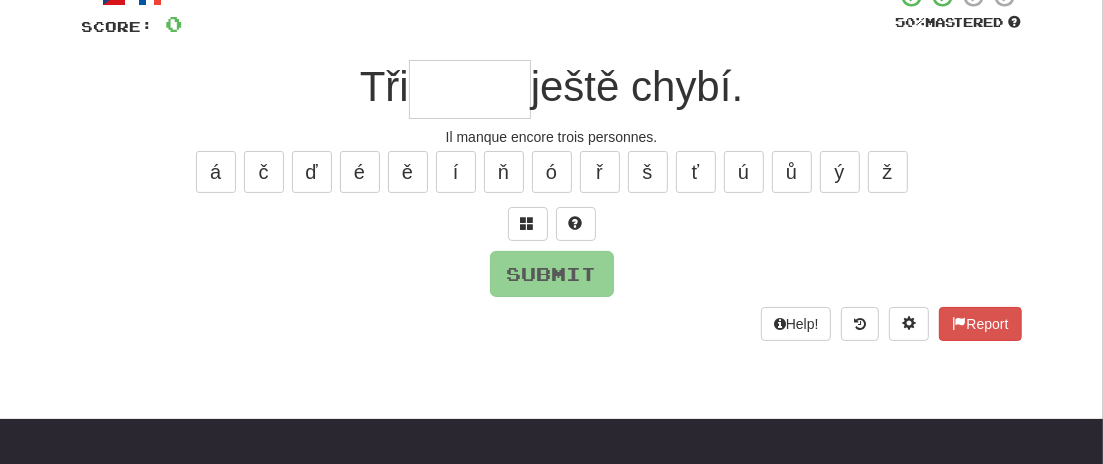 type on "*" 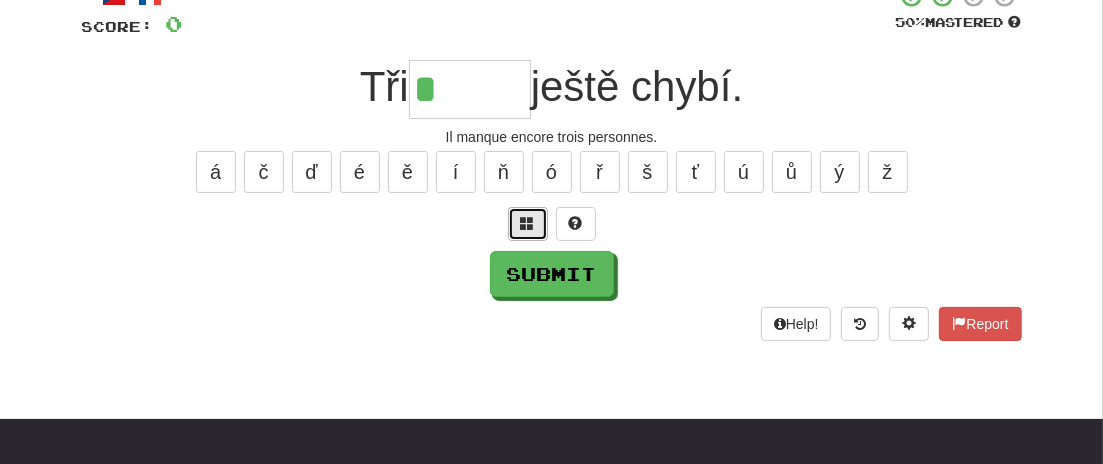 click at bounding box center (528, 223) 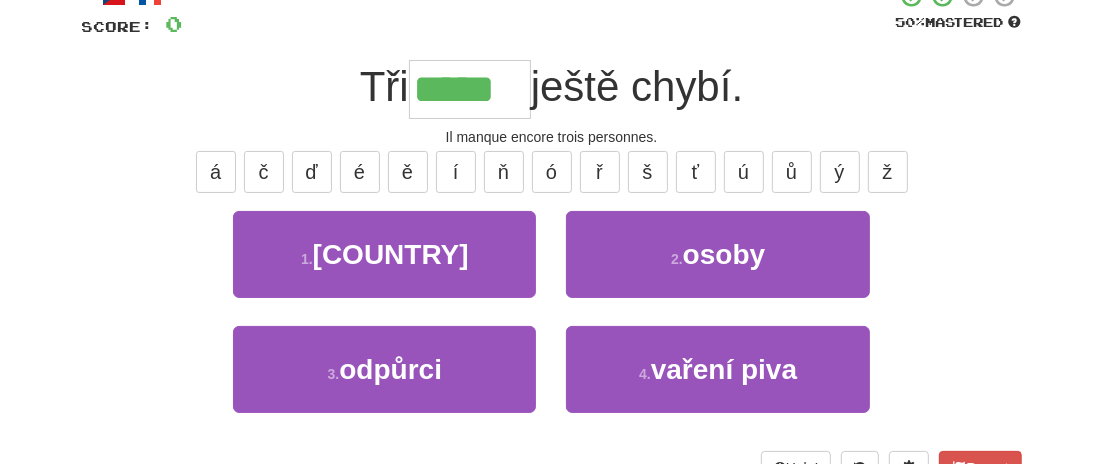 type on "*****" 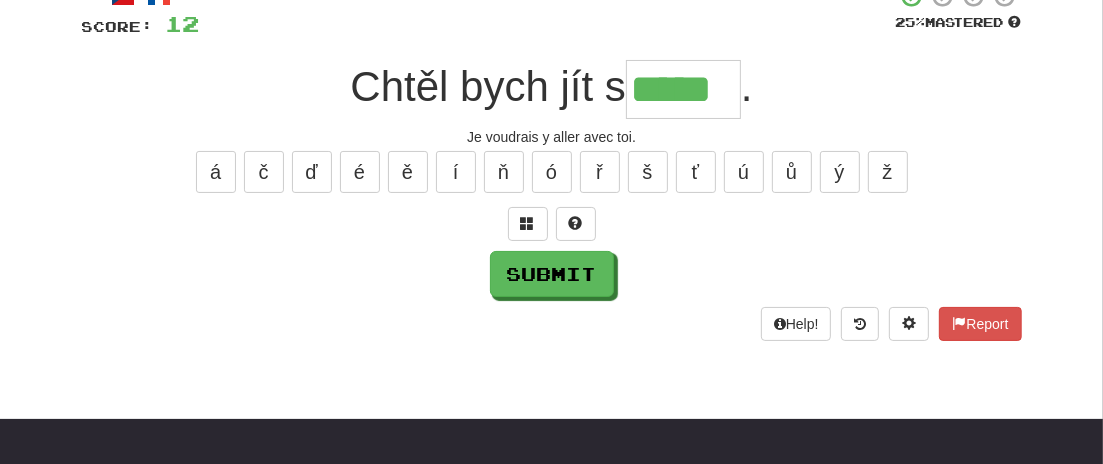 type on "*****" 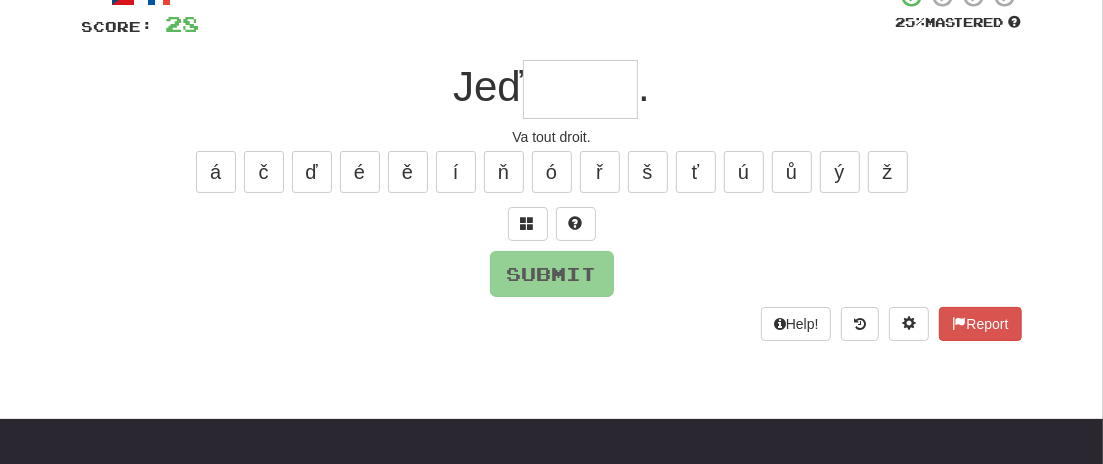 type on "*" 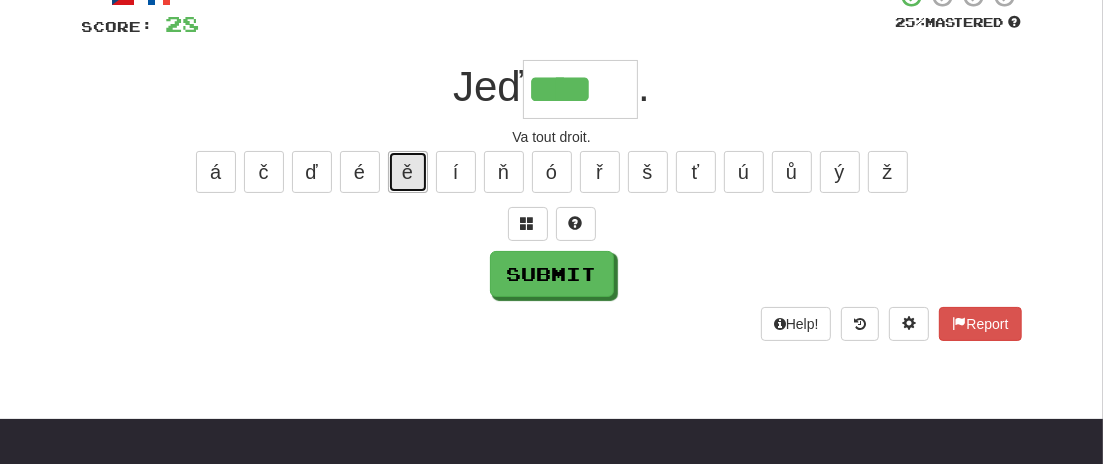 click on "ě" at bounding box center (408, 172) 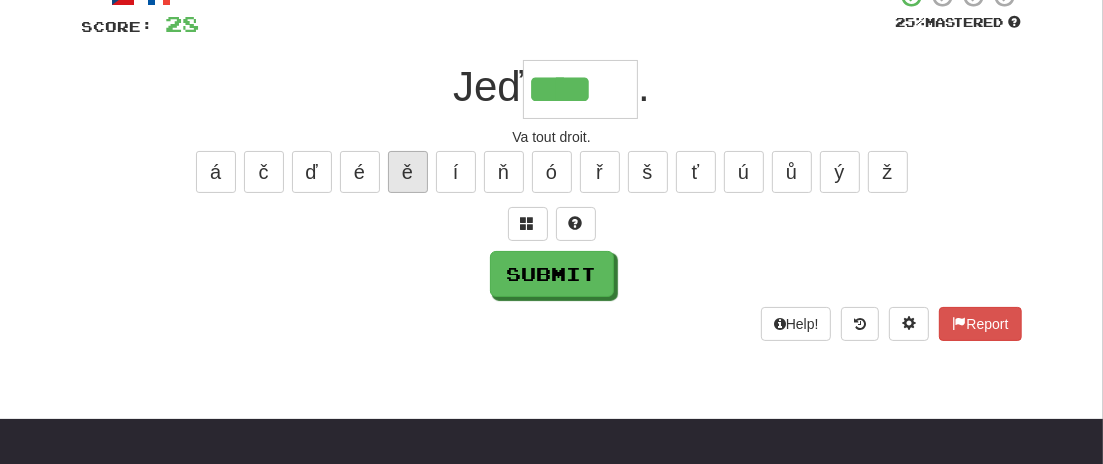 type on "*****" 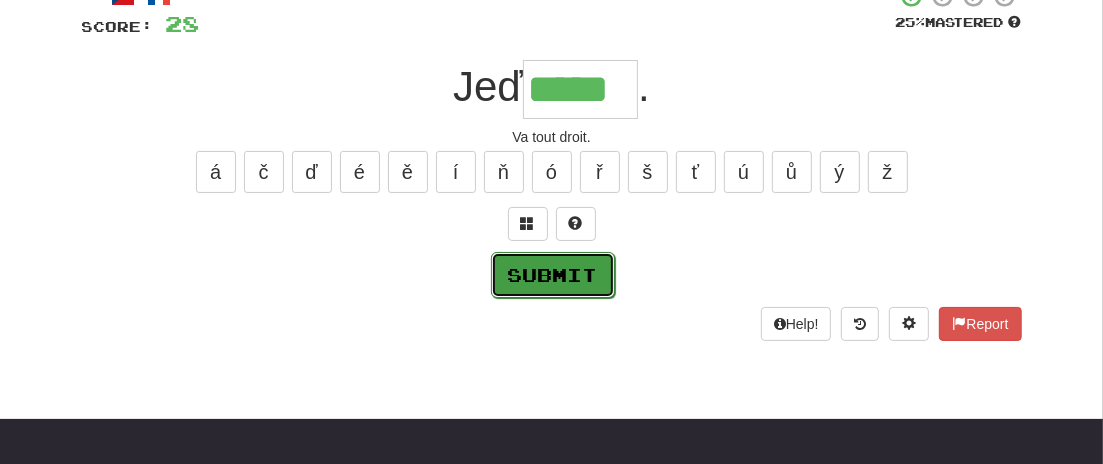 click on "Submit" at bounding box center (553, 275) 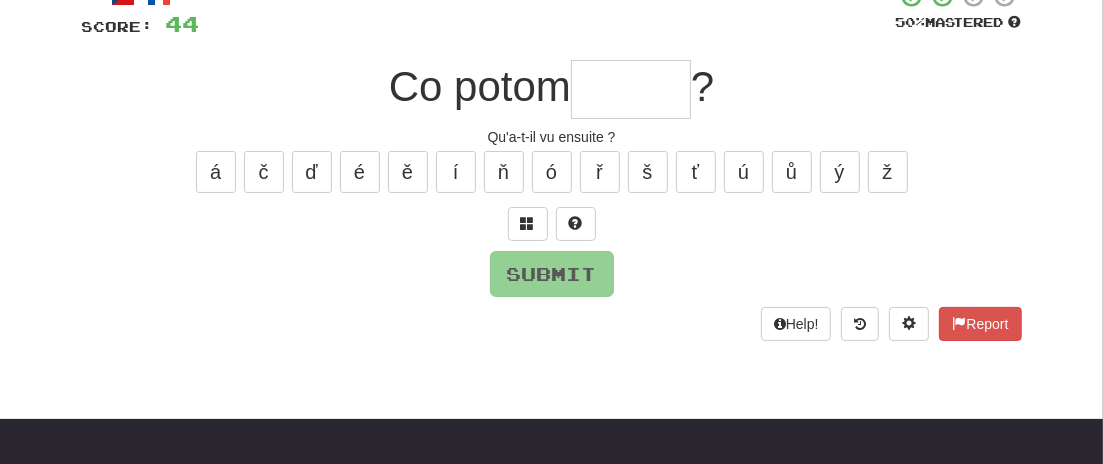 type on "*" 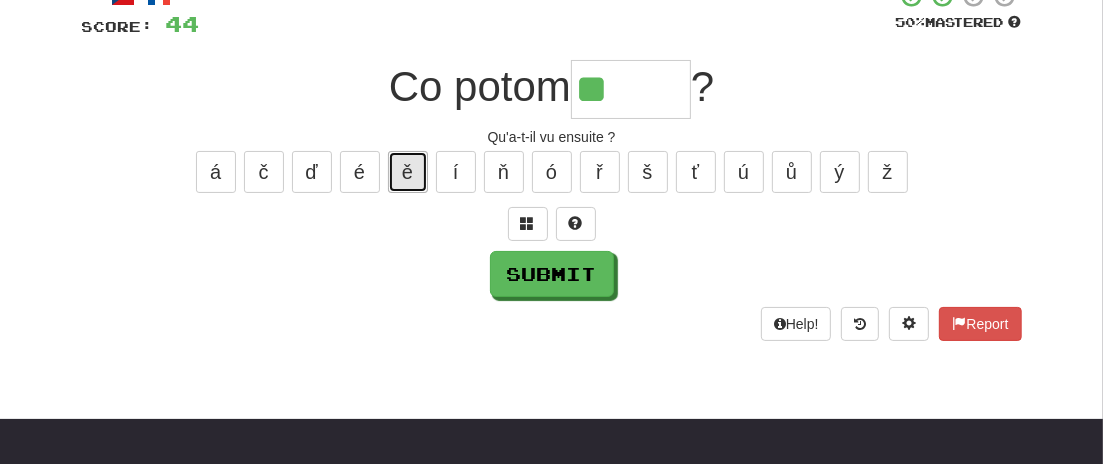click on "ě" at bounding box center [408, 172] 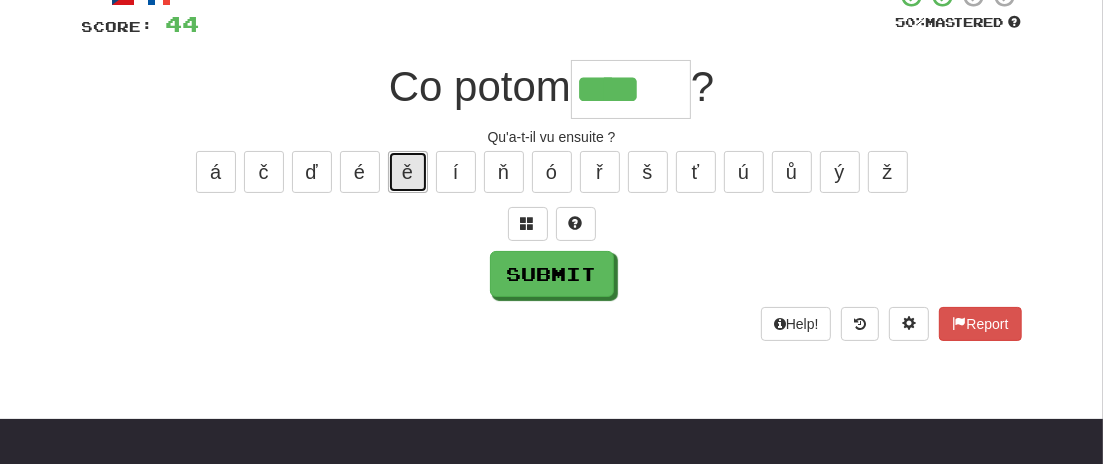 click on "ě" at bounding box center [408, 172] 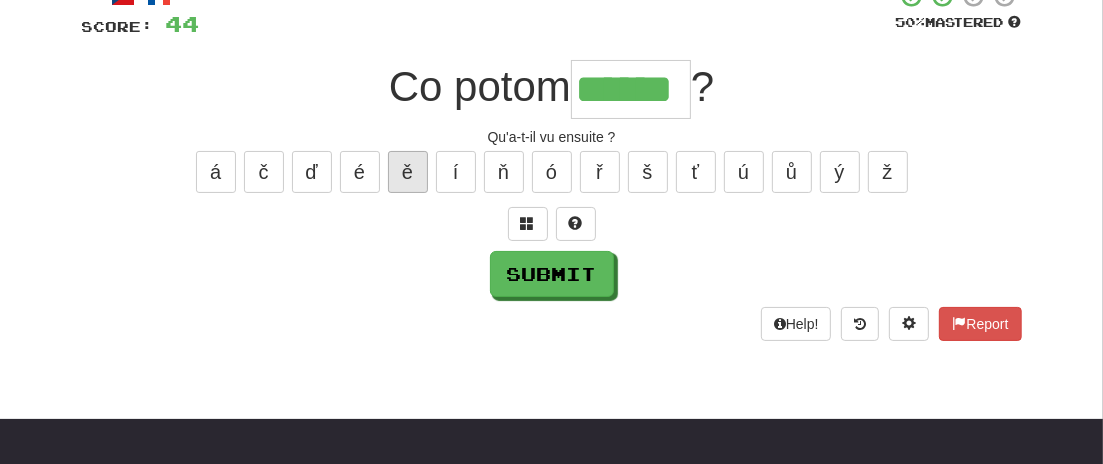 type on "******" 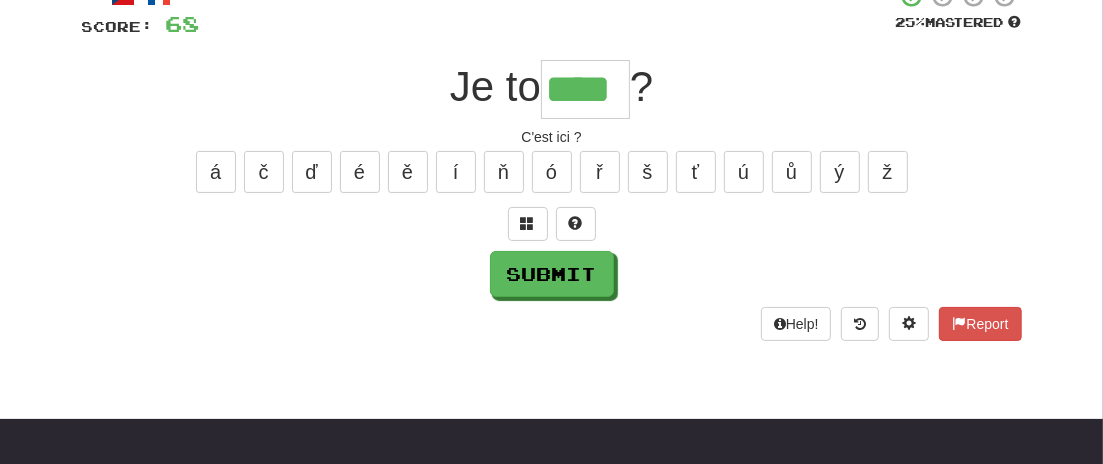 type on "****" 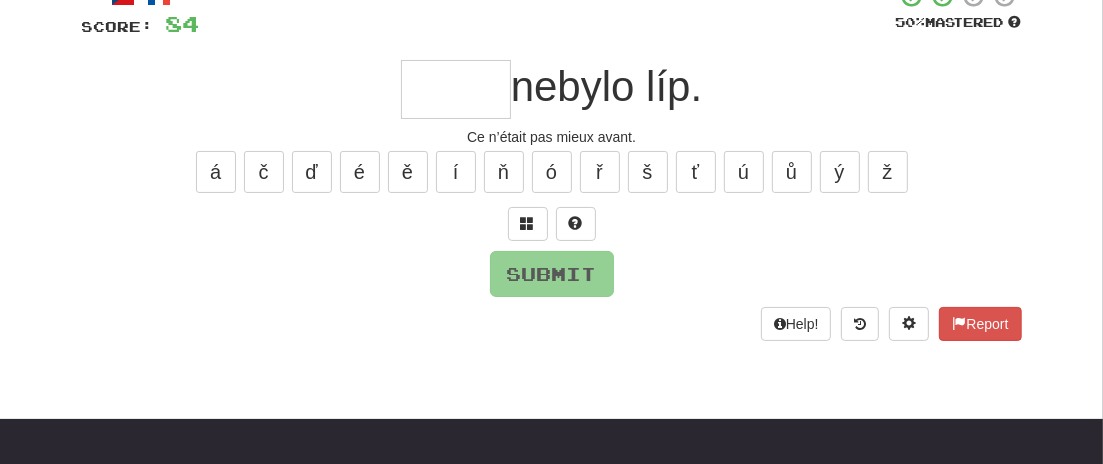 type on "*" 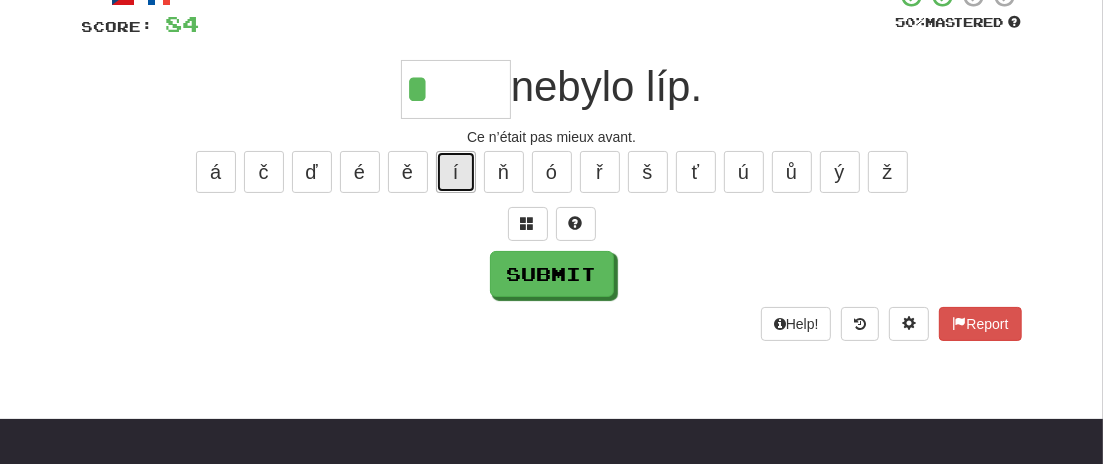 click on "í" at bounding box center [456, 172] 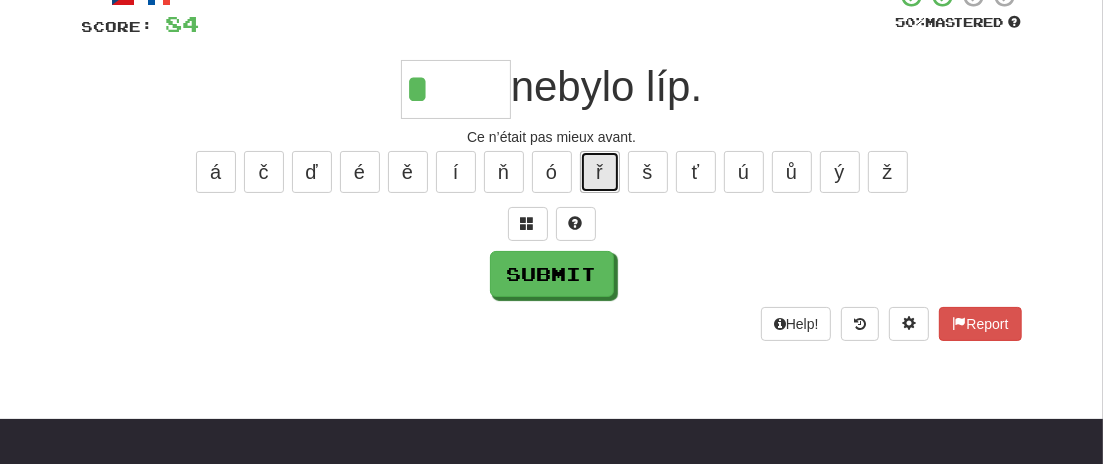 click on "ř" at bounding box center [600, 172] 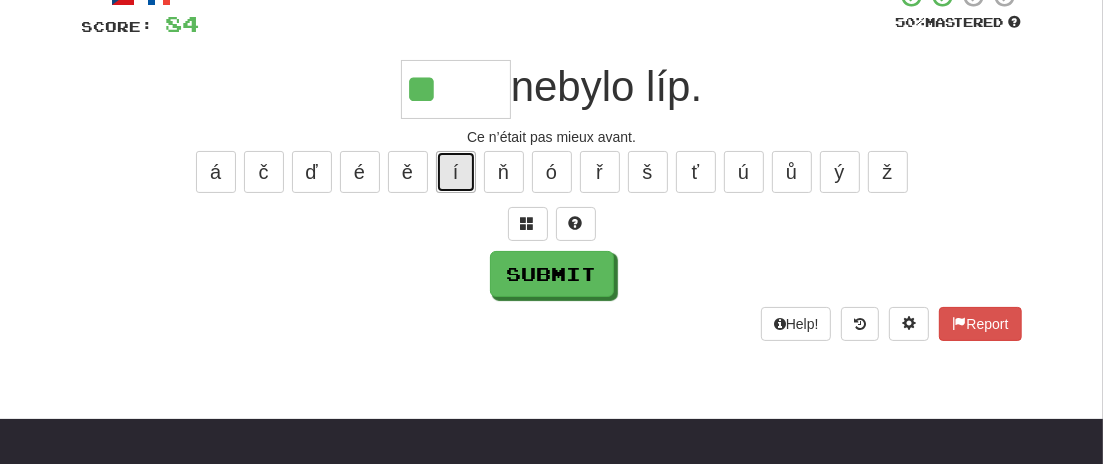 click on "í" at bounding box center [456, 172] 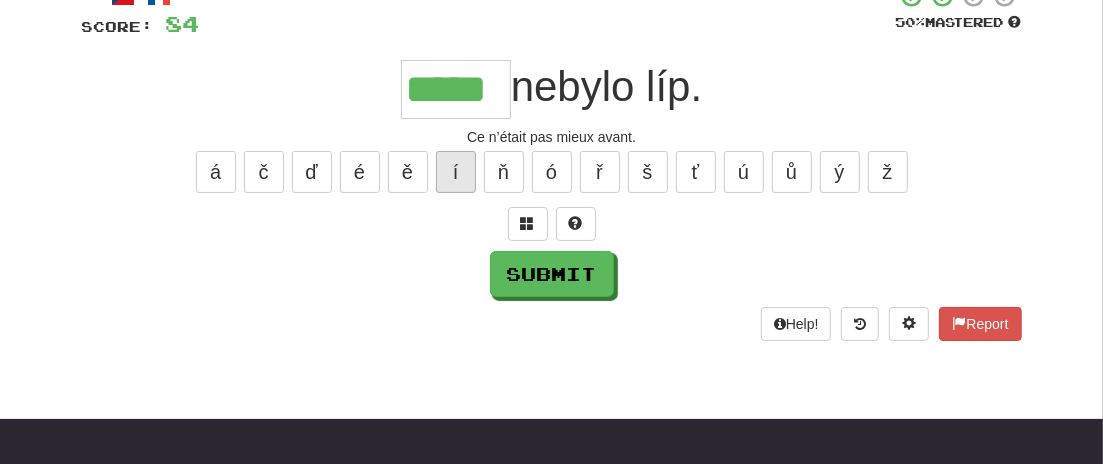 type on "*****" 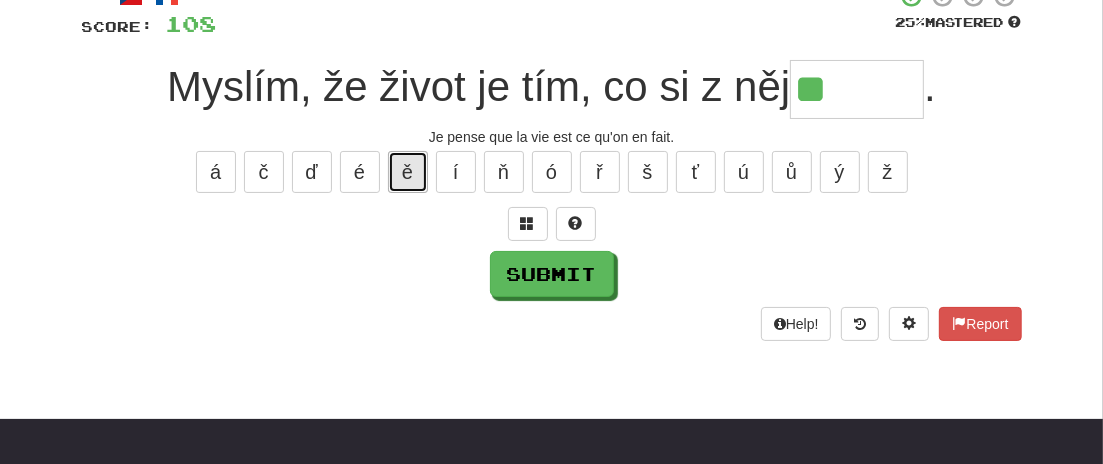 click on "ě" at bounding box center [408, 172] 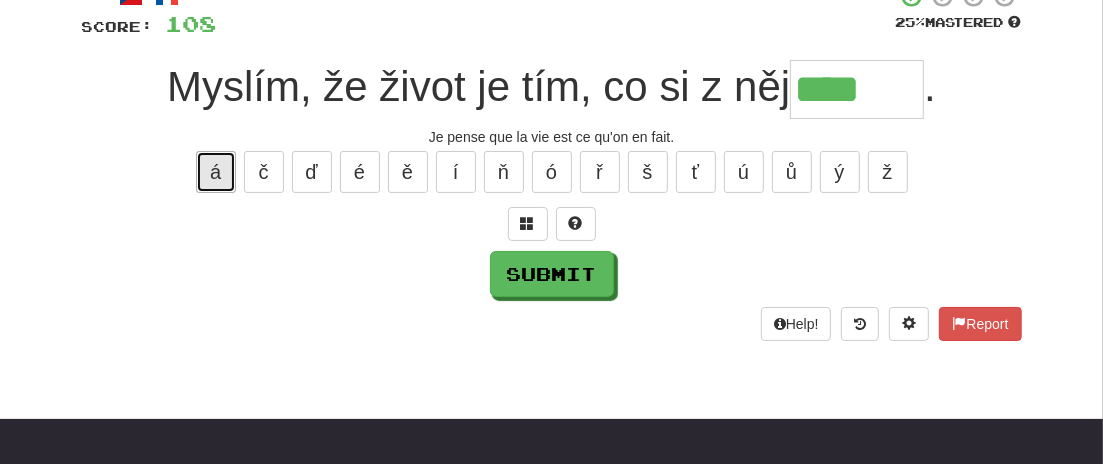 click on "á" at bounding box center (216, 172) 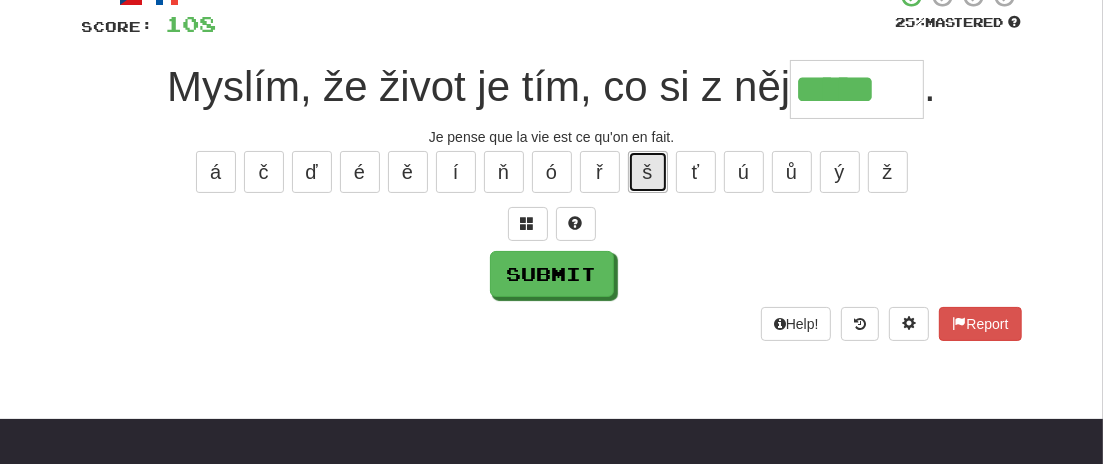 click on "š" at bounding box center [648, 172] 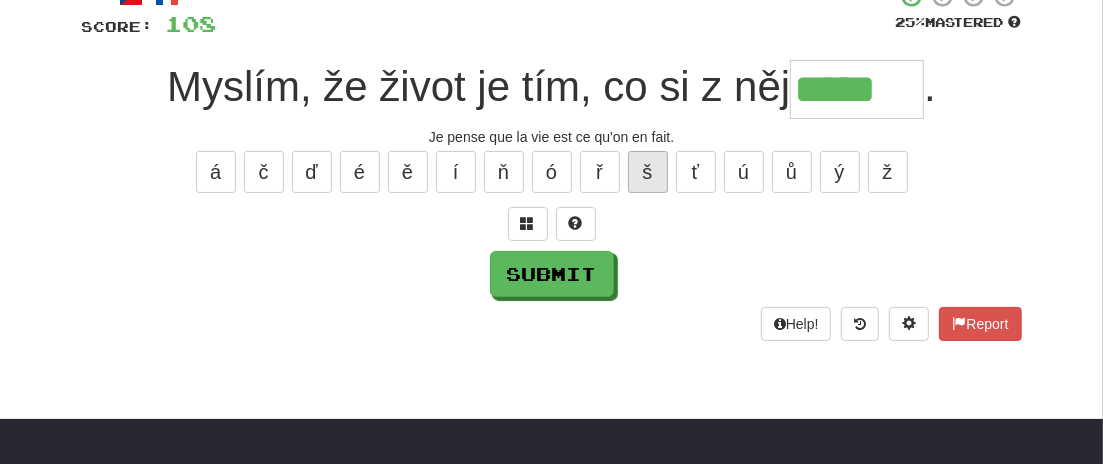 type on "******" 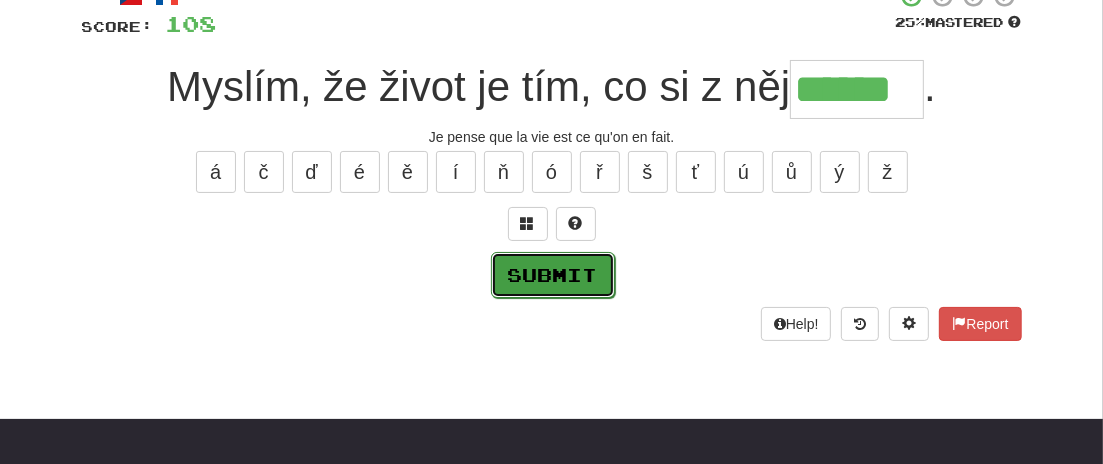 click on "Submit" at bounding box center [553, 275] 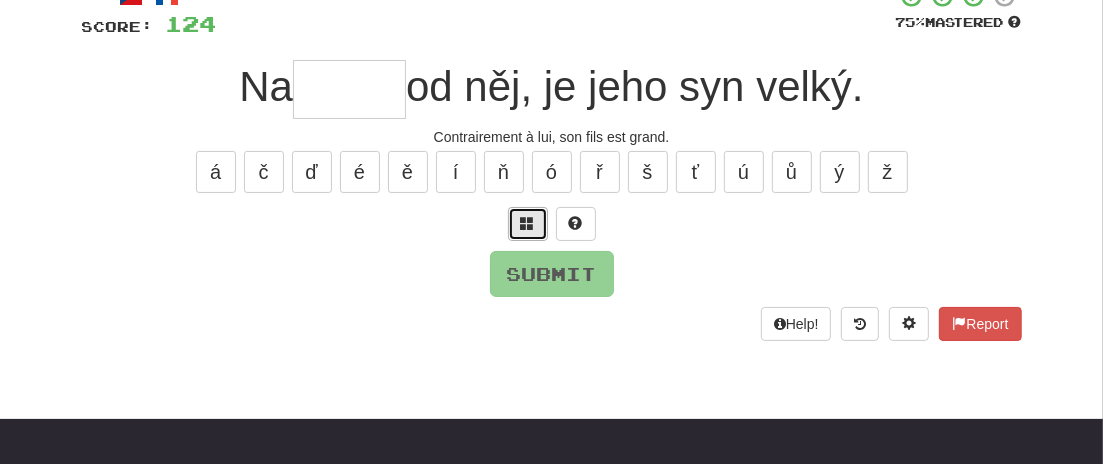 click at bounding box center [528, 224] 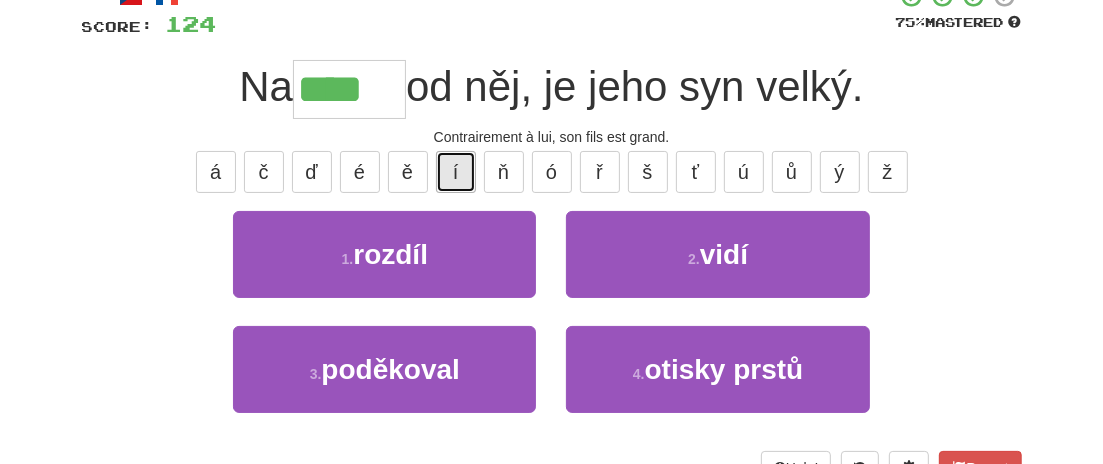 click on "í" at bounding box center [456, 172] 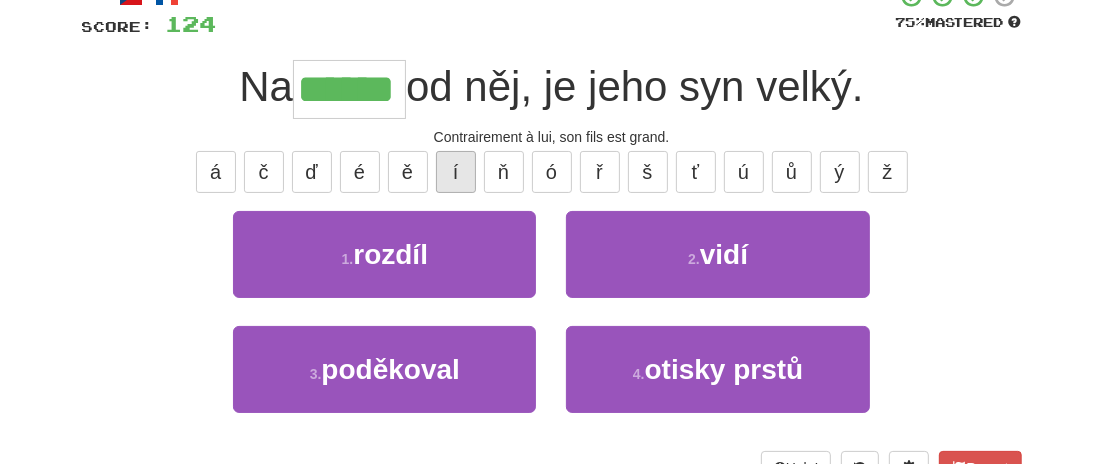 type on "******" 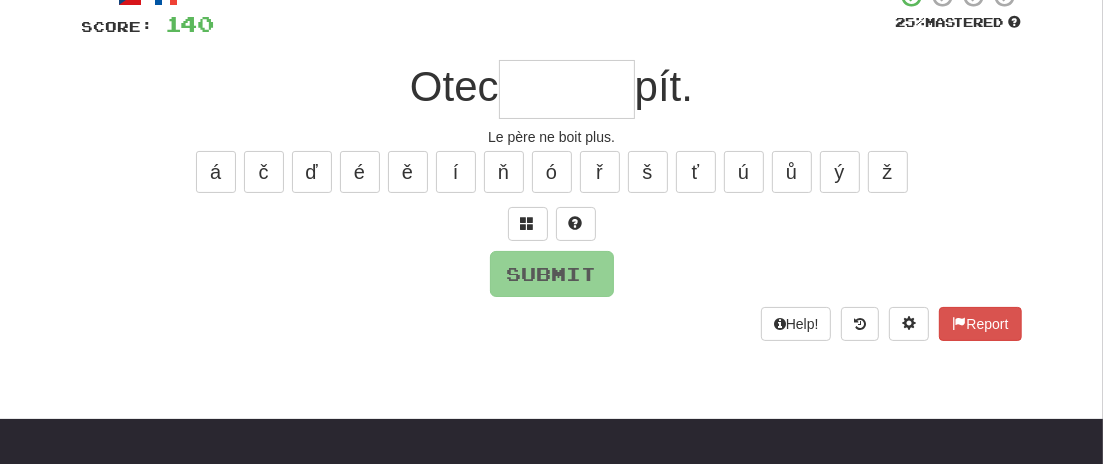 type on "*" 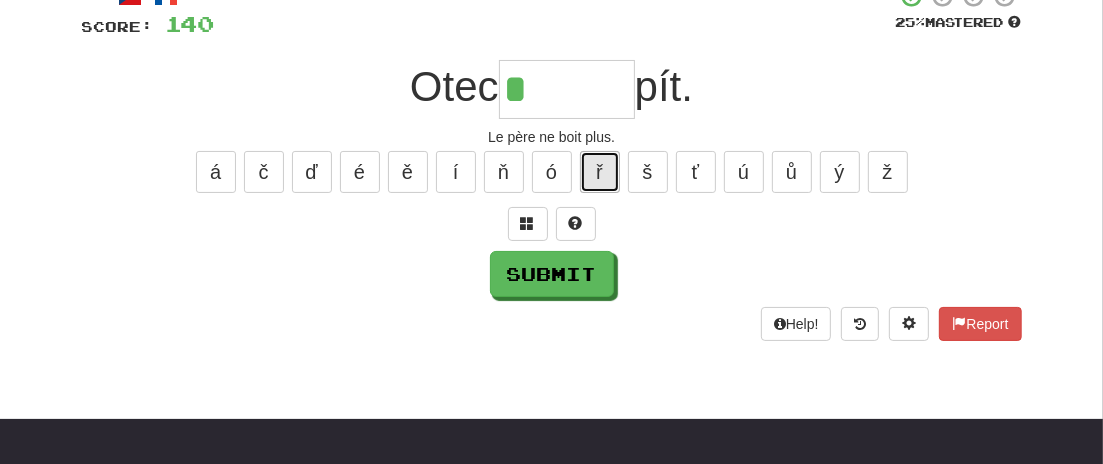 click on "ř" at bounding box center [600, 172] 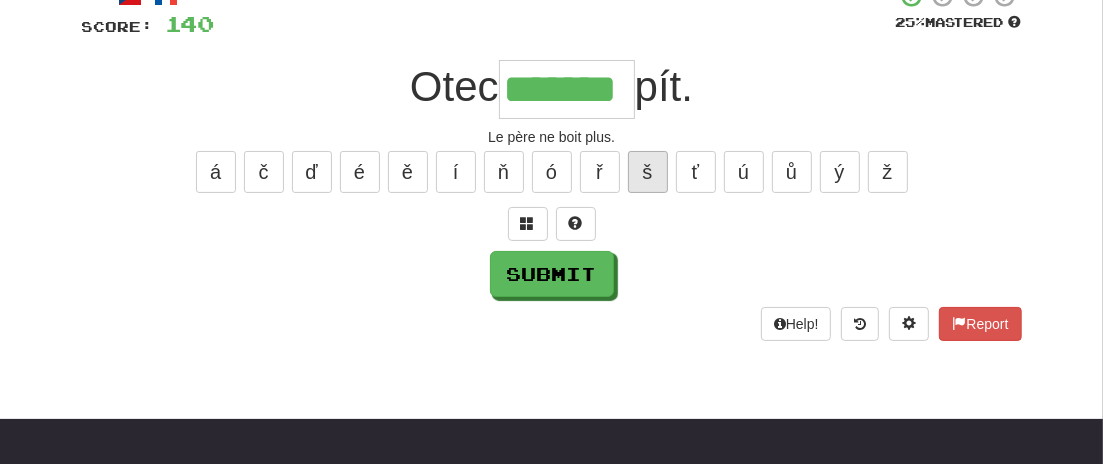type on "*******" 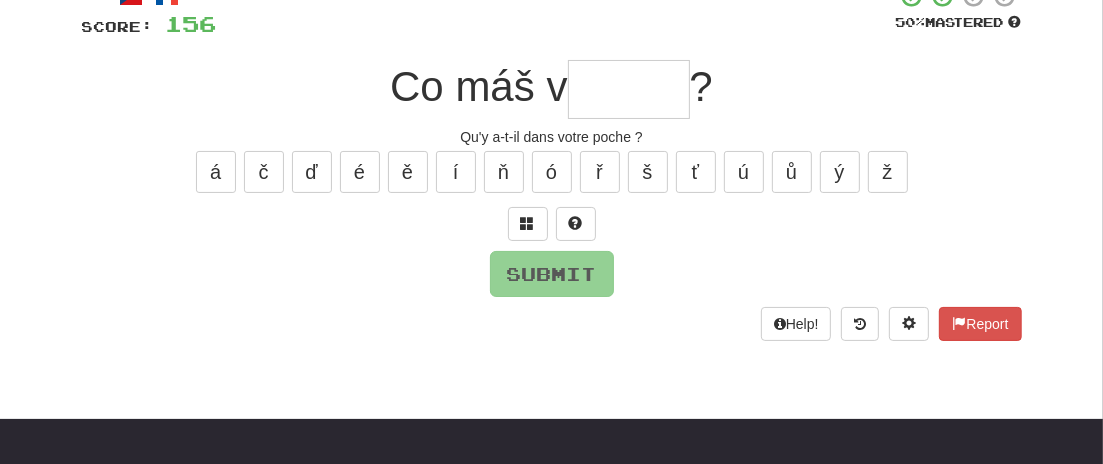 type on "*" 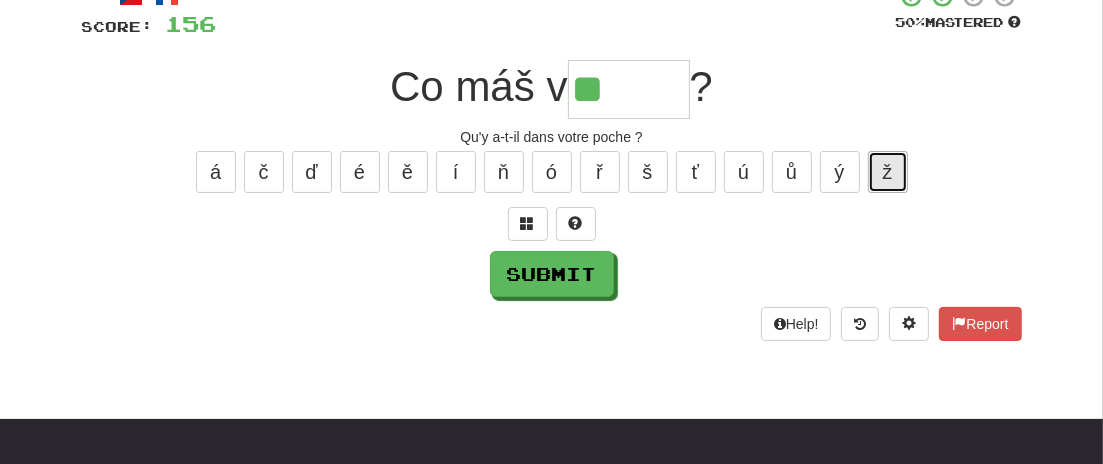 click on "ž" at bounding box center (888, 172) 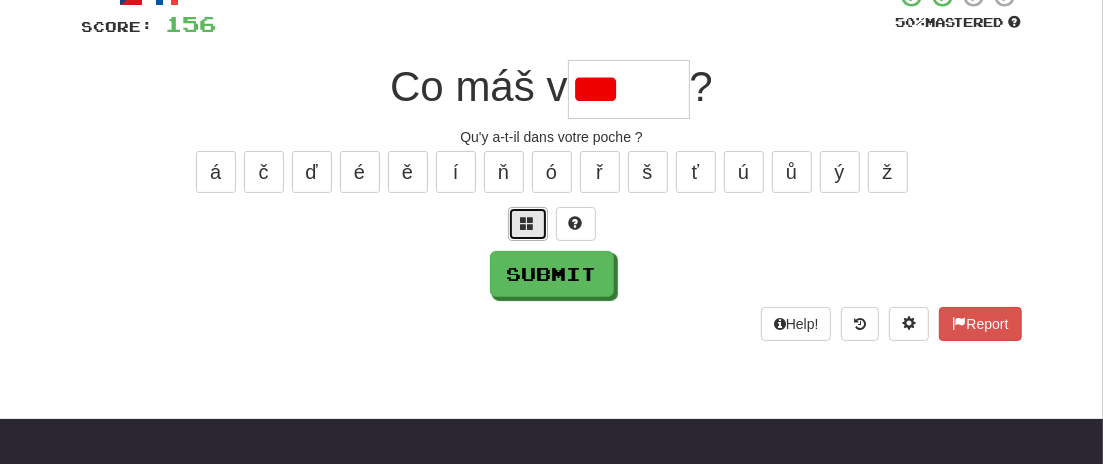 click at bounding box center [528, 223] 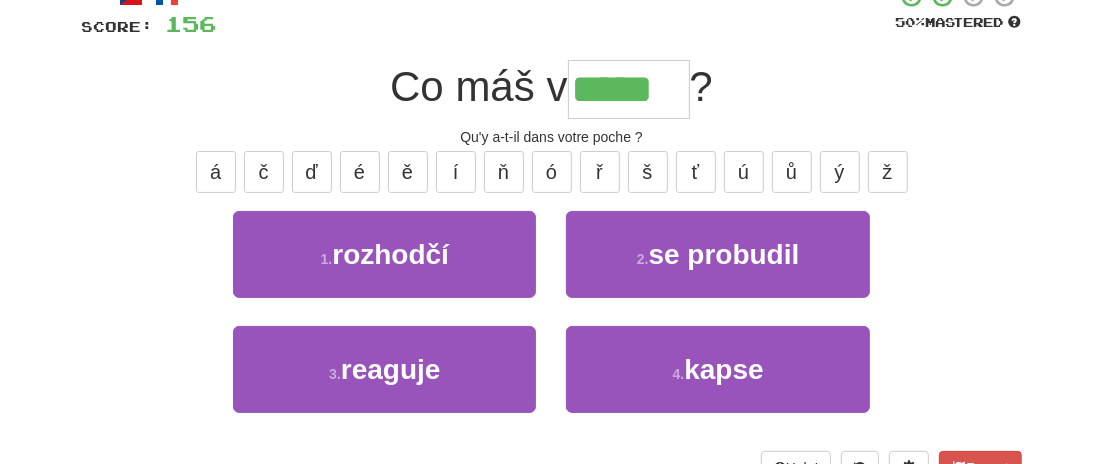 type on "*****" 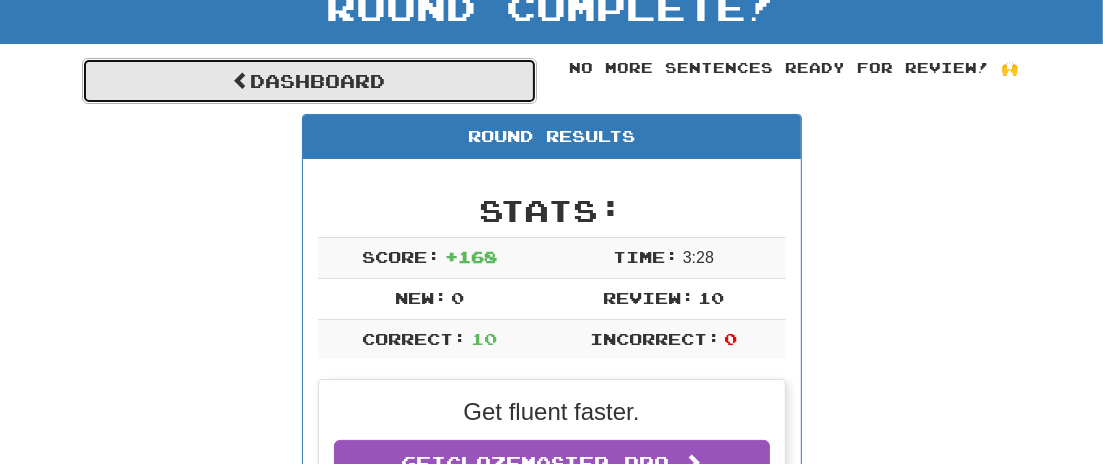 click on "Dashboard" at bounding box center [309, 81] 